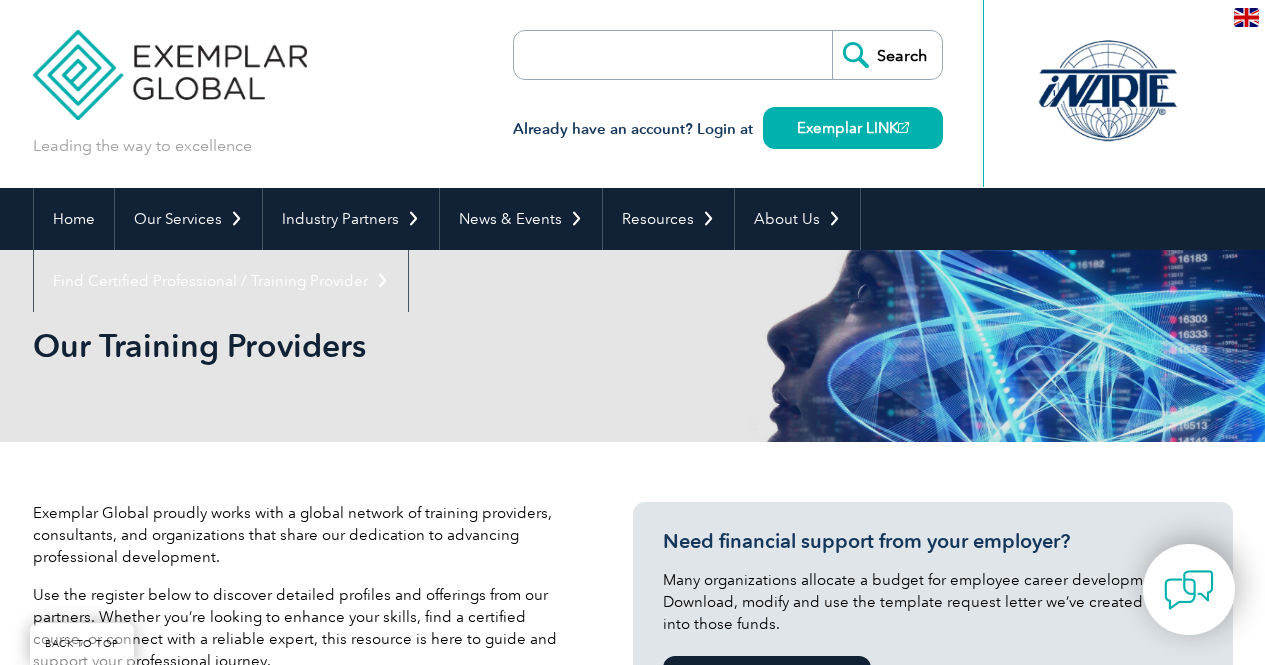 scroll, scrollTop: 596, scrollLeft: 0, axis: vertical 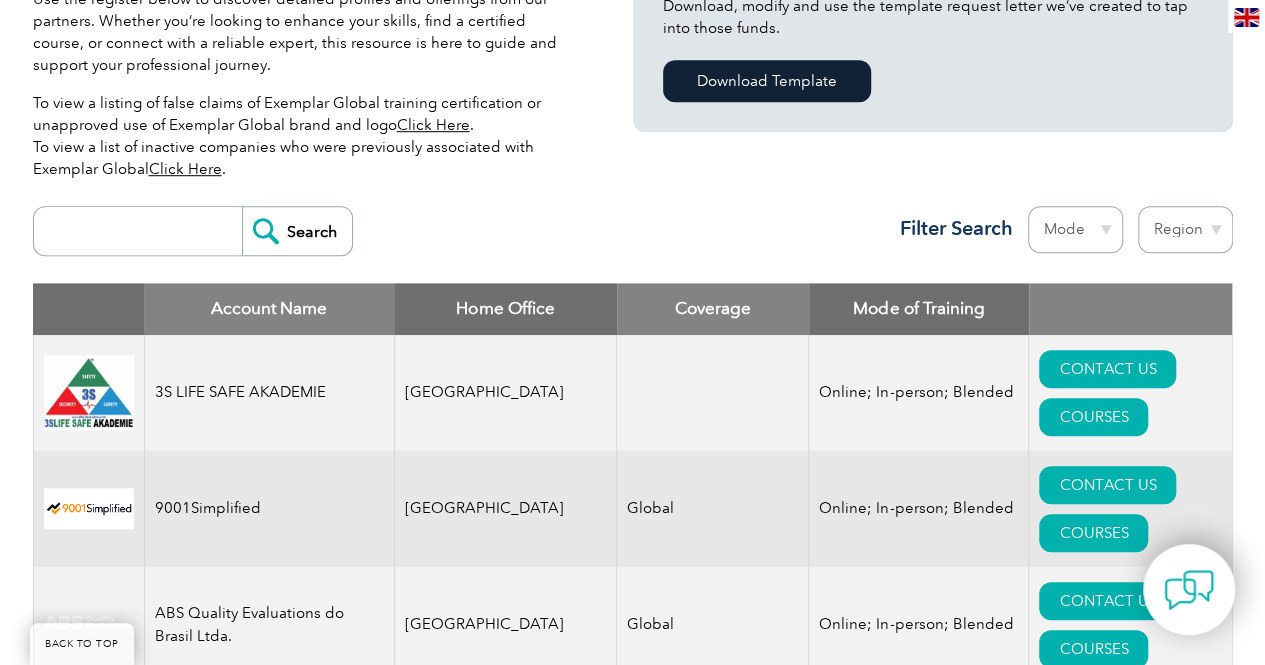 click at bounding box center [143, 231] 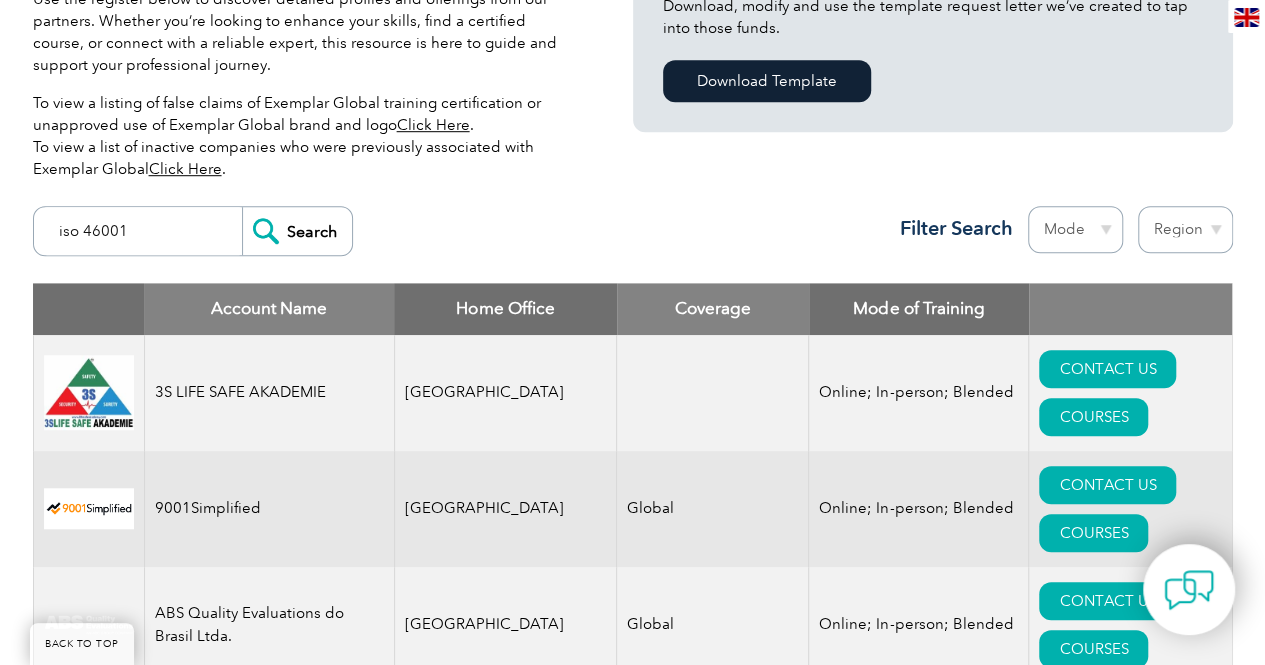 type on "iso 46001" 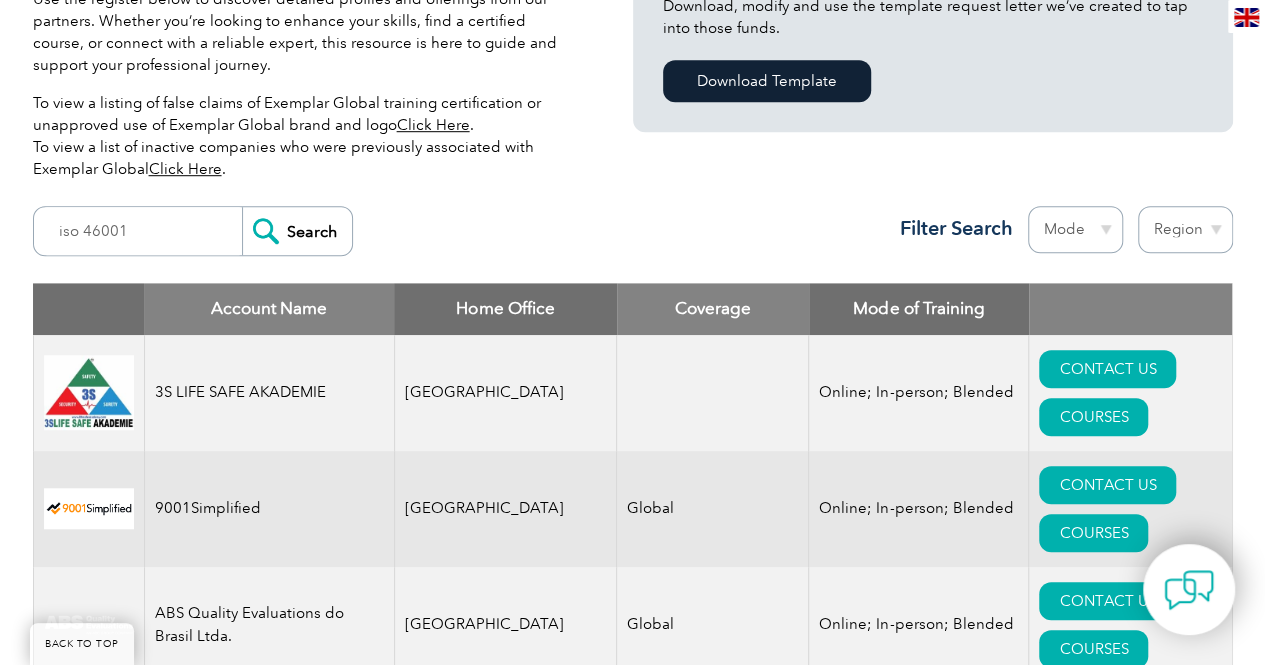 click on "Search" at bounding box center [297, 231] 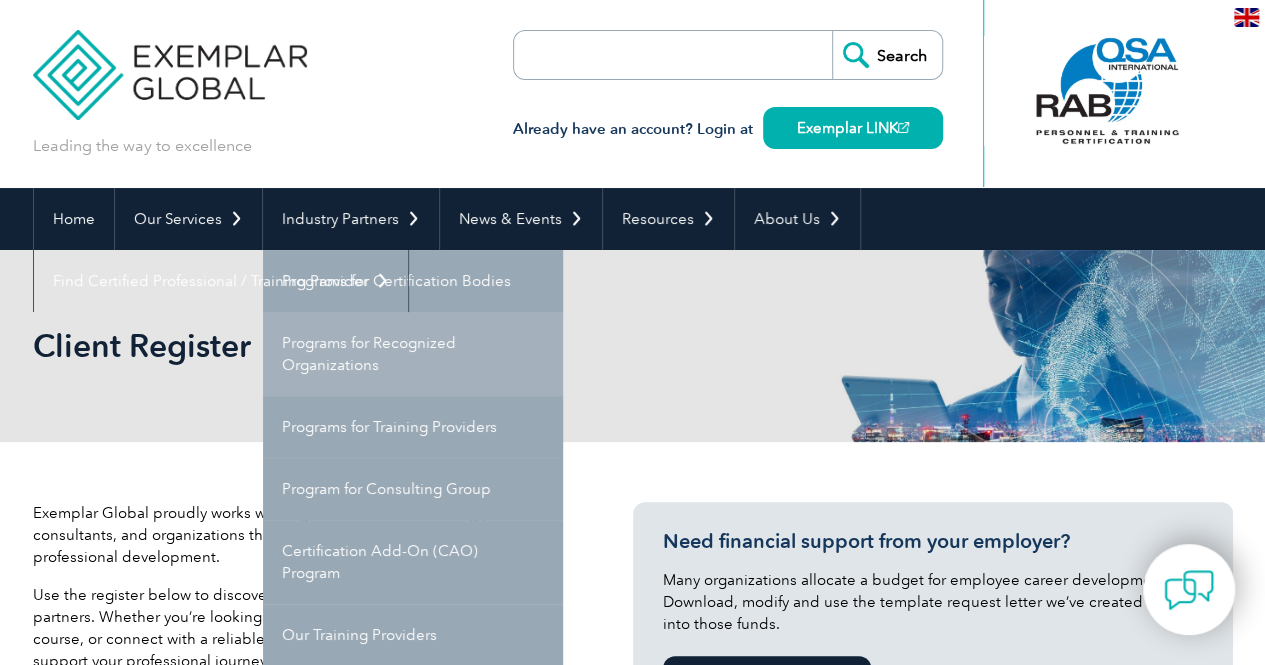 scroll, scrollTop: 100, scrollLeft: 0, axis: vertical 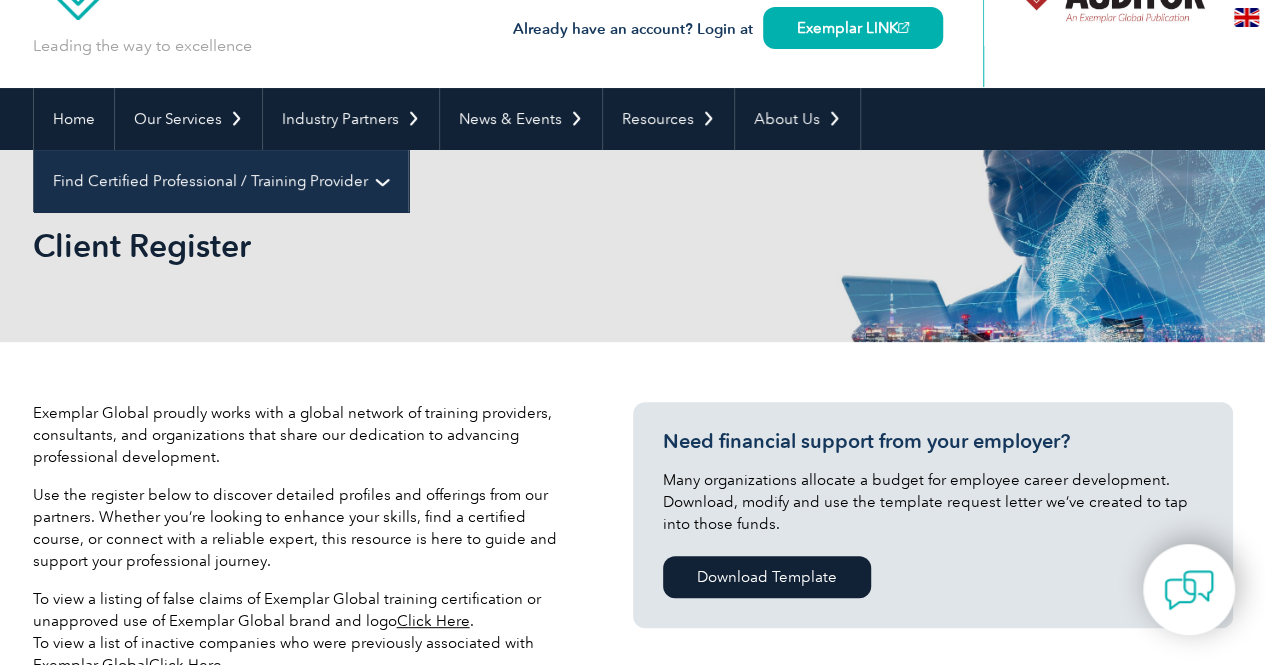 click on "Find Certified Professional / Training Provider" at bounding box center (221, 181) 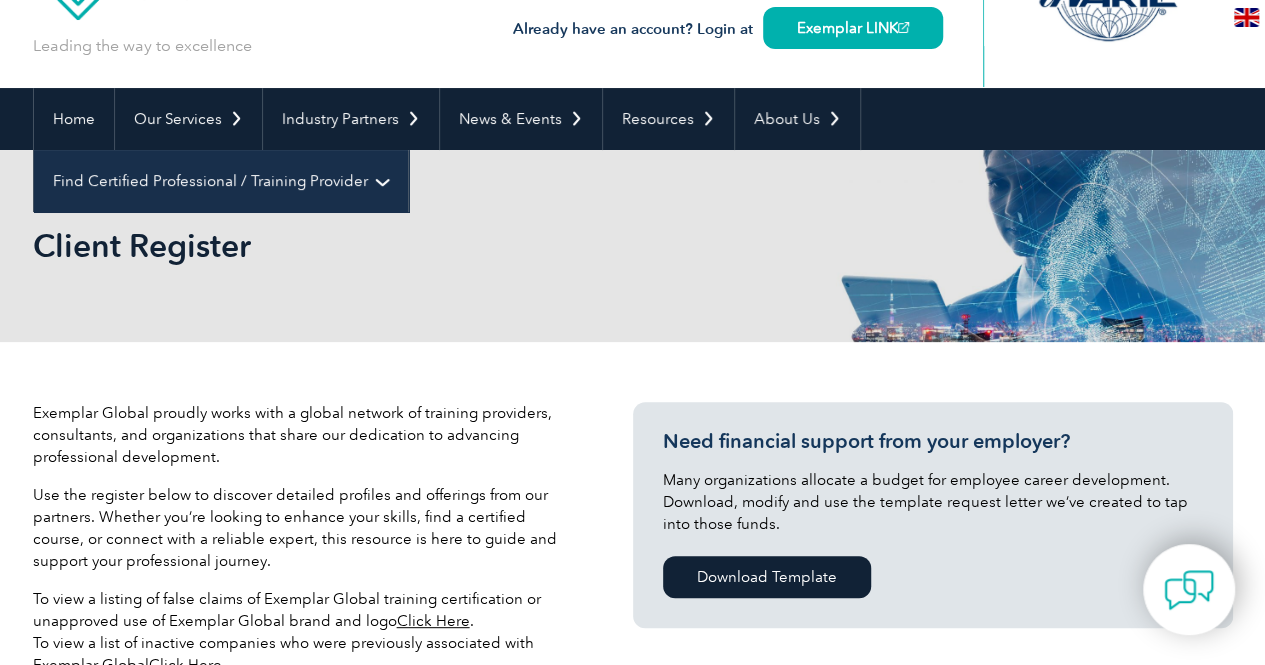 scroll, scrollTop: 0, scrollLeft: 0, axis: both 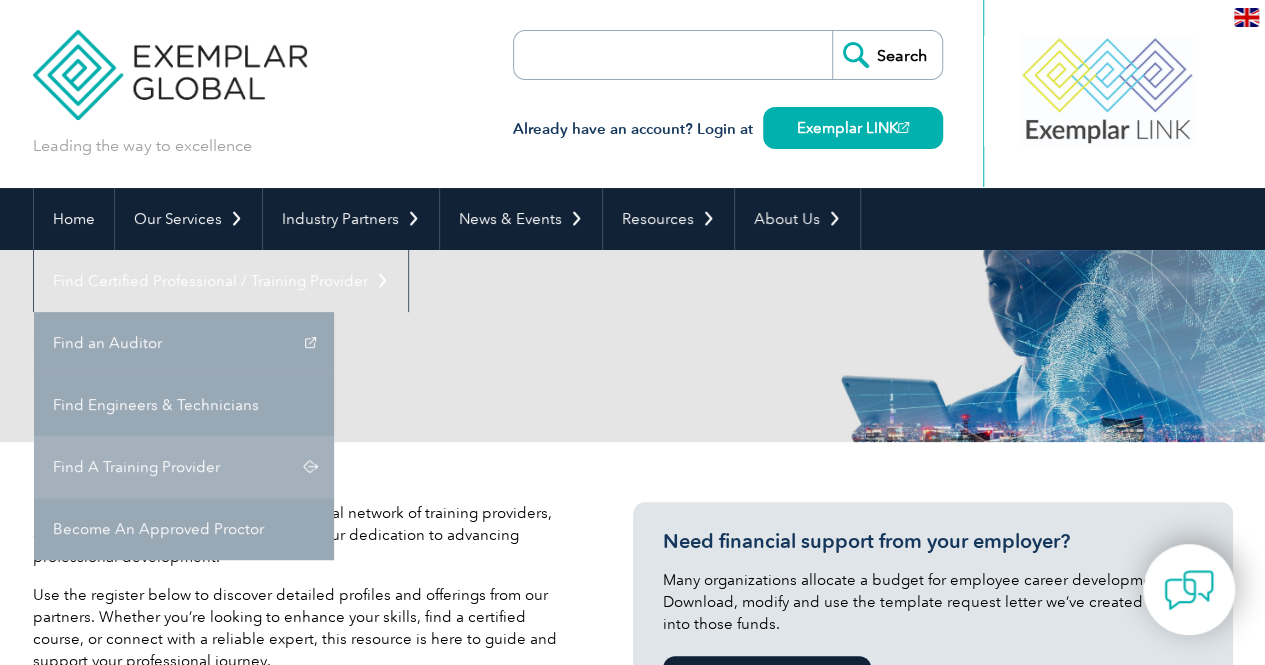 click on "Find A Training Provider" at bounding box center (184, 467) 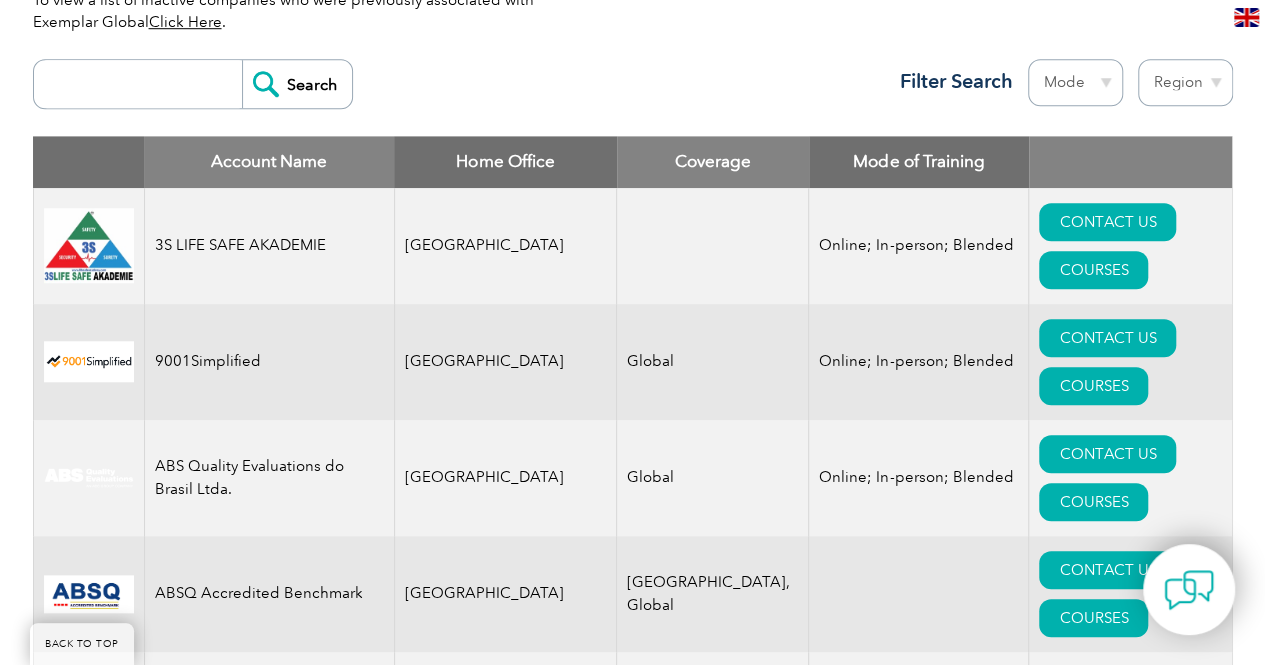 scroll, scrollTop: 700, scrollLeft: 0, axis: vertical 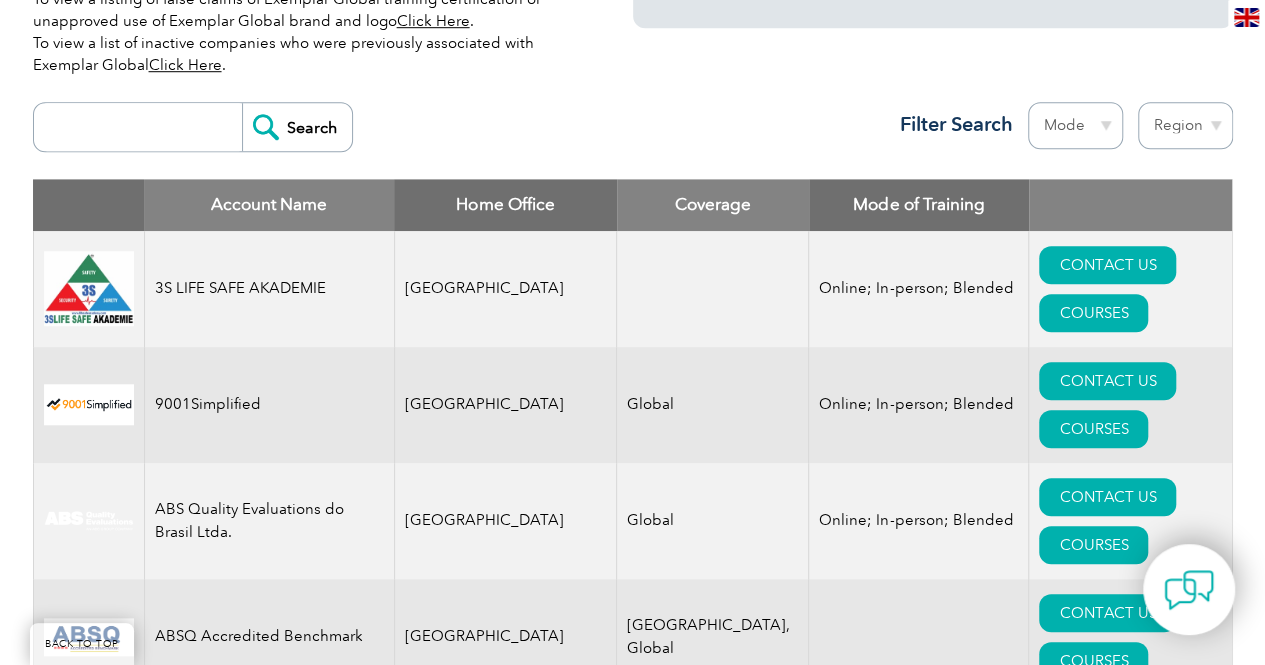 click on "Region
Australia
Bahrain
Bangladesh
Brazil
Canada
Colombia
Dominican Republic
Egypt
India
Indonesia
Iraq
Ireland
Jordan
Korea, Republic of
Malaysia
Malta
Mexico
Mongolia
Montenegro
Myanmar
Netherlands
New Zealand
Nigeria
Oman
Pakistan
Panama
Philippines
Portugal
Romania
Saudi Arabia
Serbia
Singapore
South Africa
Taiwan
Thailand
Trinidad and Tobago" at bounding box center [1185, 125] 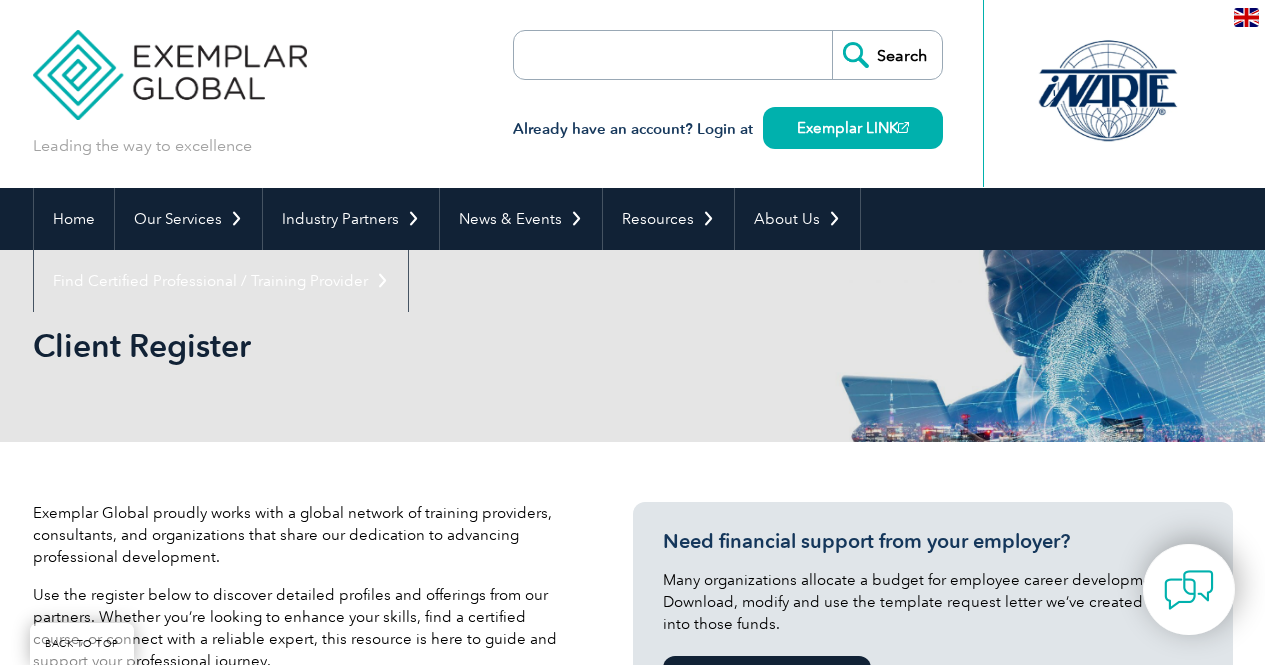 select on "[GEOGRAPHIC_DATA]" 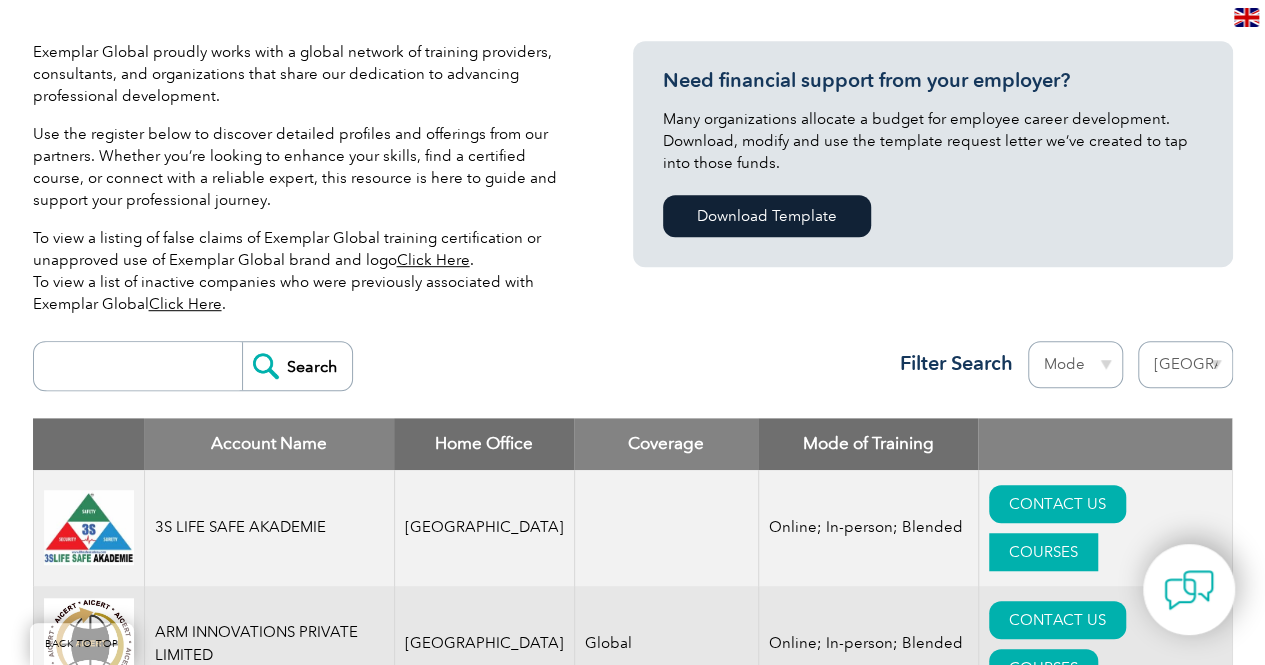 drag, startPoint x: 0, startPoint y: 0, endPoint x: 1097, endPoint y: 517, distance: 1212.7234 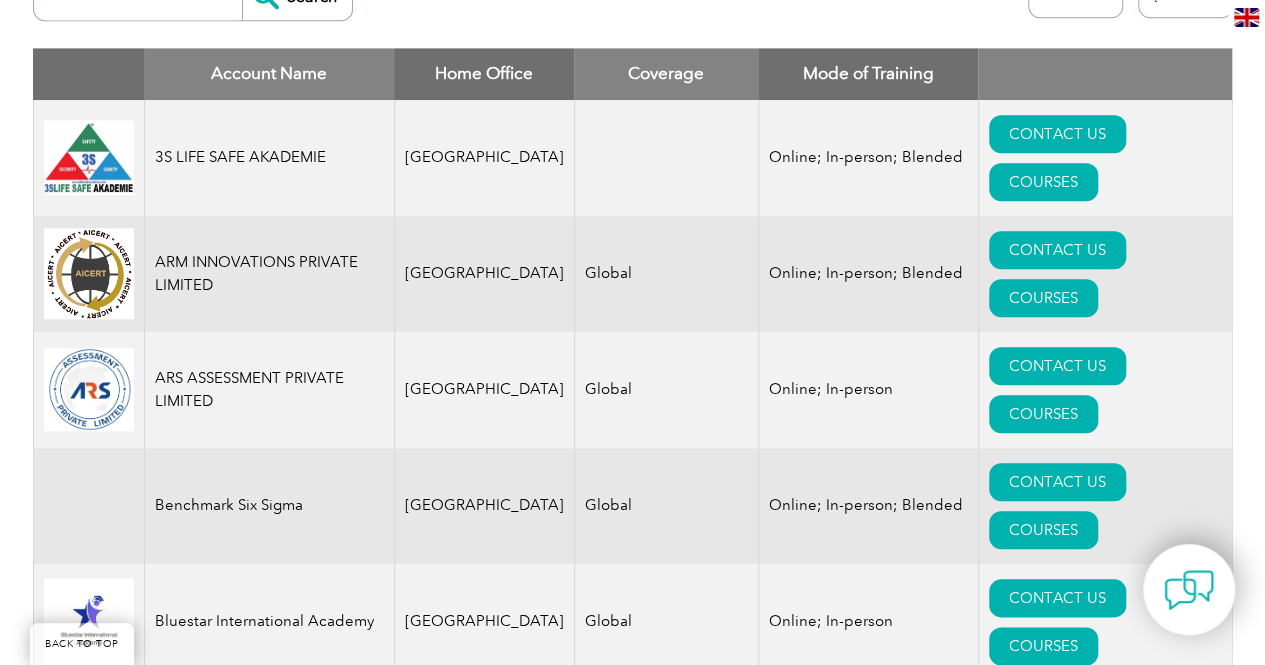 scroll, scrollTop: 861, scrollLeft: 0, axis: vertical 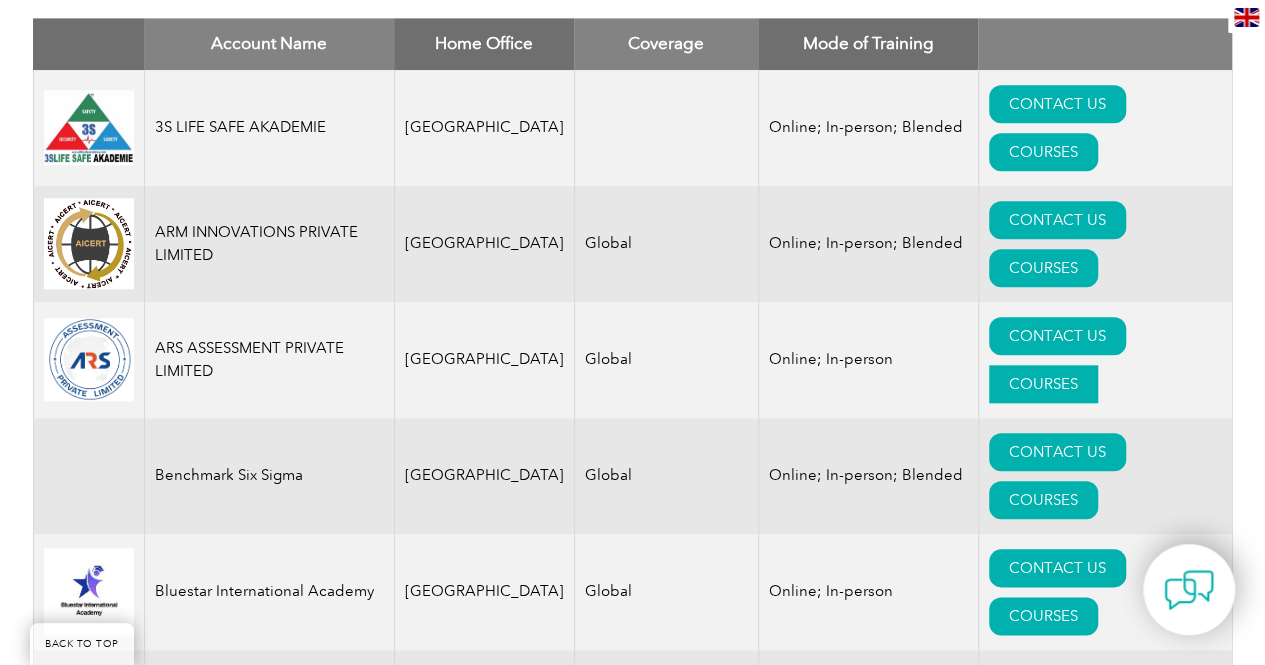 click on "COURSES" at bounding box center (1043, 384) 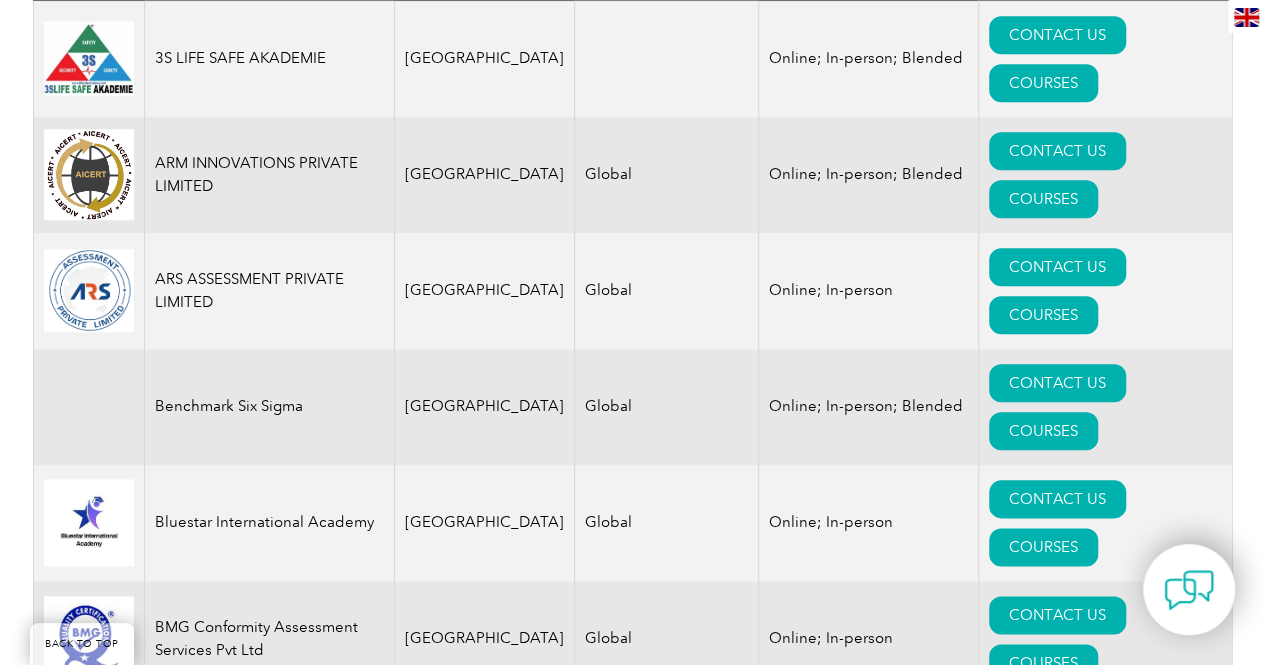 scroll, scrollTop: 961, scrollLeft: 0, axis: vertical 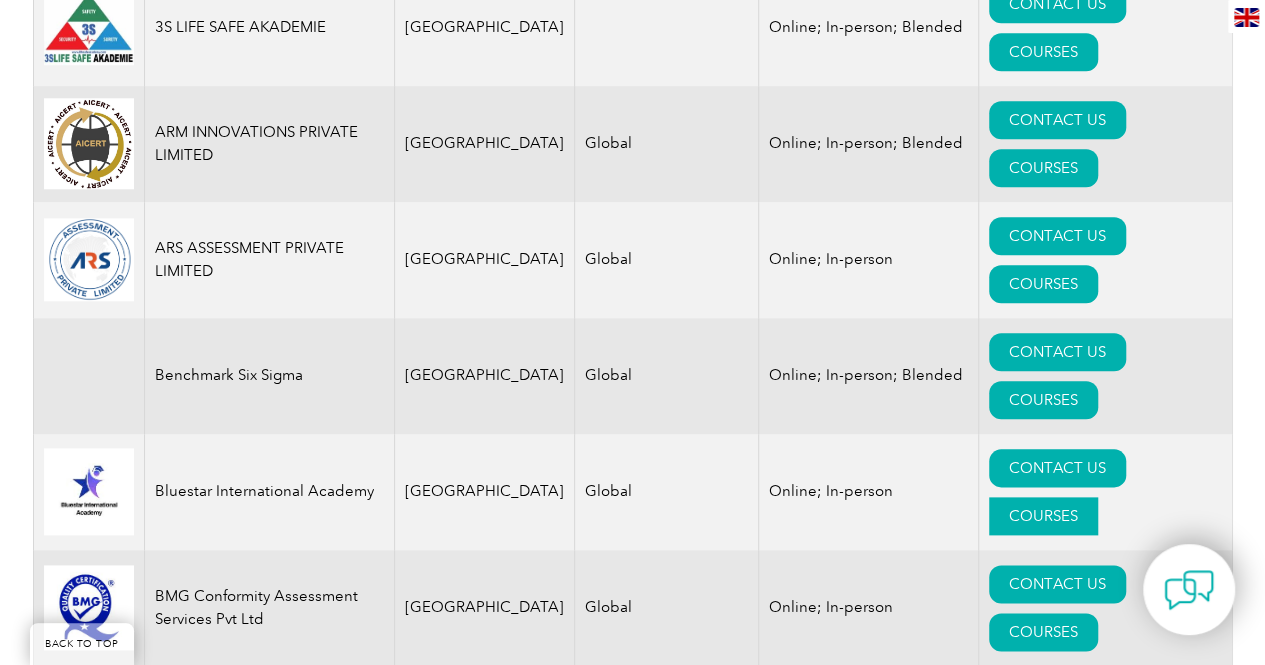 click on "COURSES" at bounding box center (1043, 516) 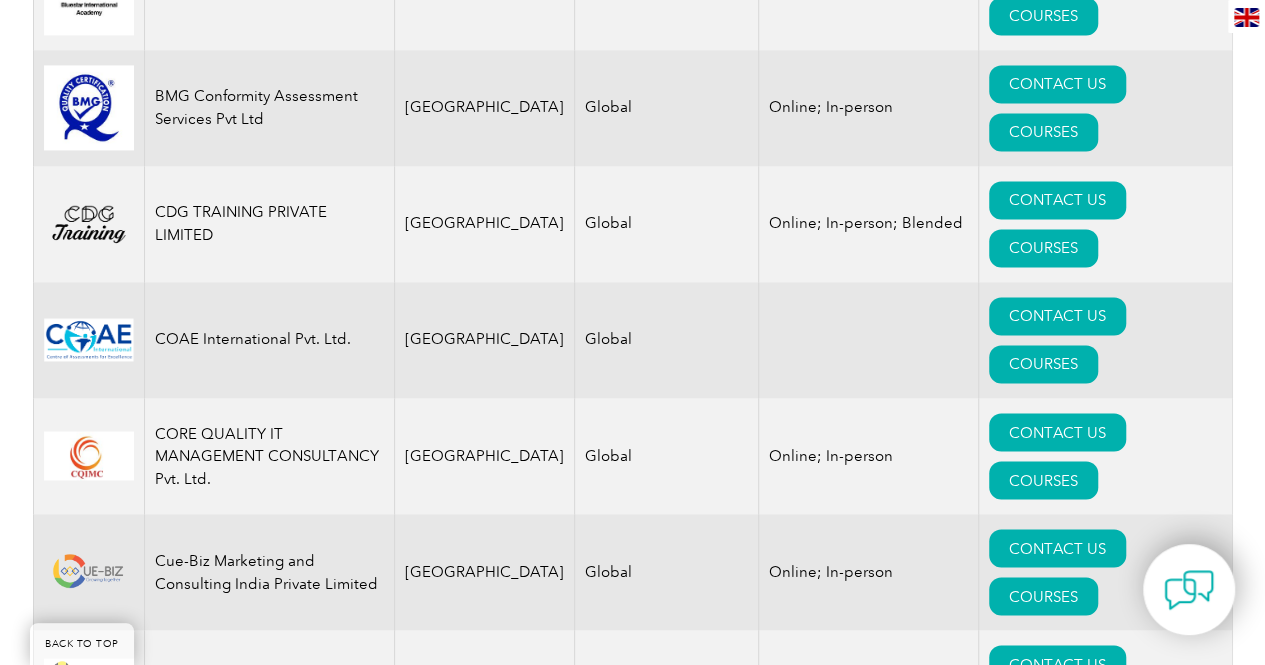 scroll, scrollTop: 1561, scrollLeft: 0, axis: vertical 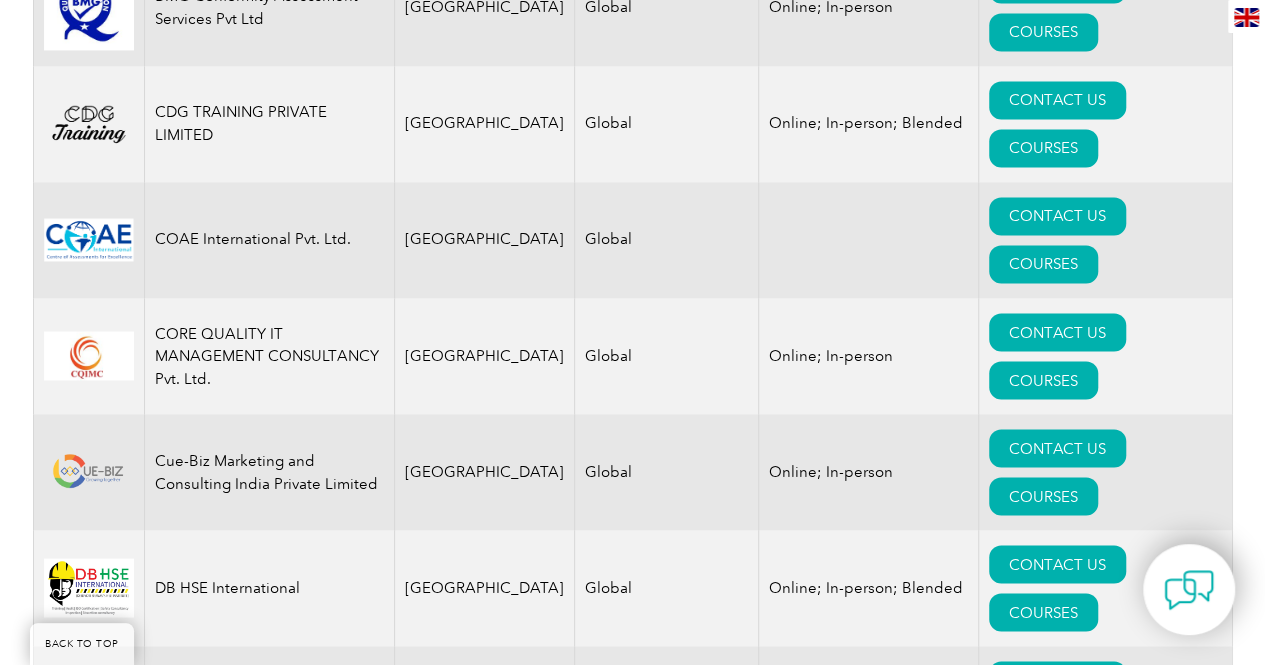 click on "COURSES" at bounding box center [1043, 728] 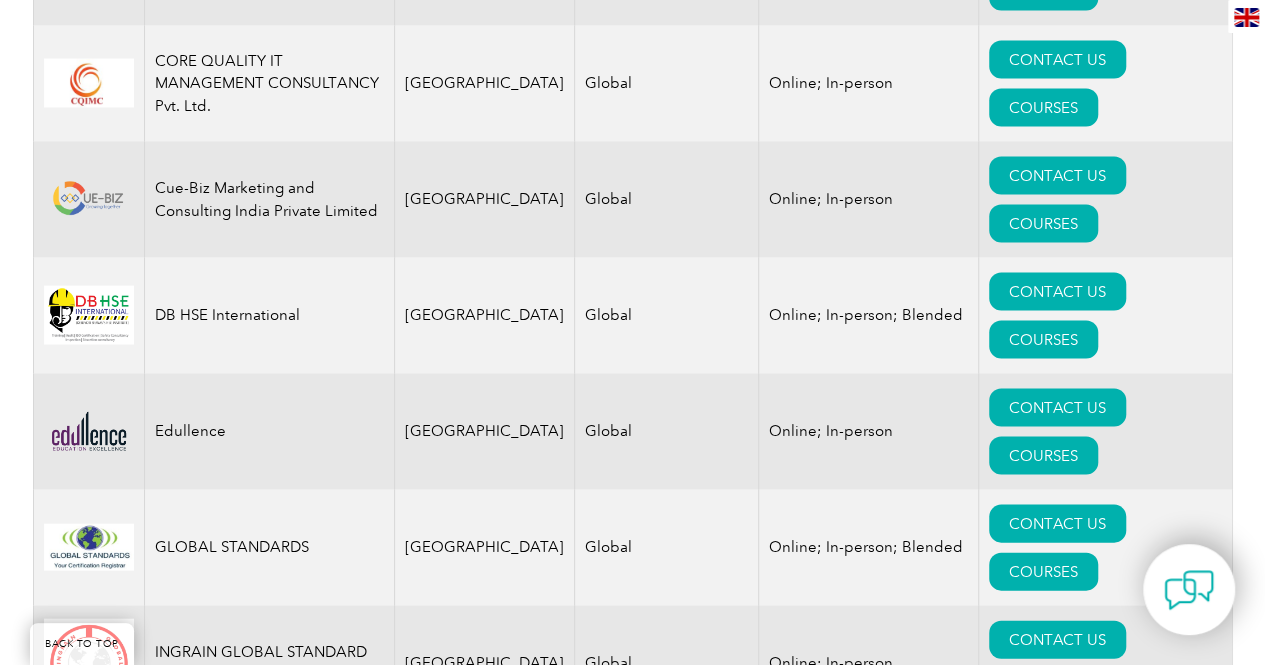 scroll, scrollTop: 1861, scrollLeft: 0, axis: vertical 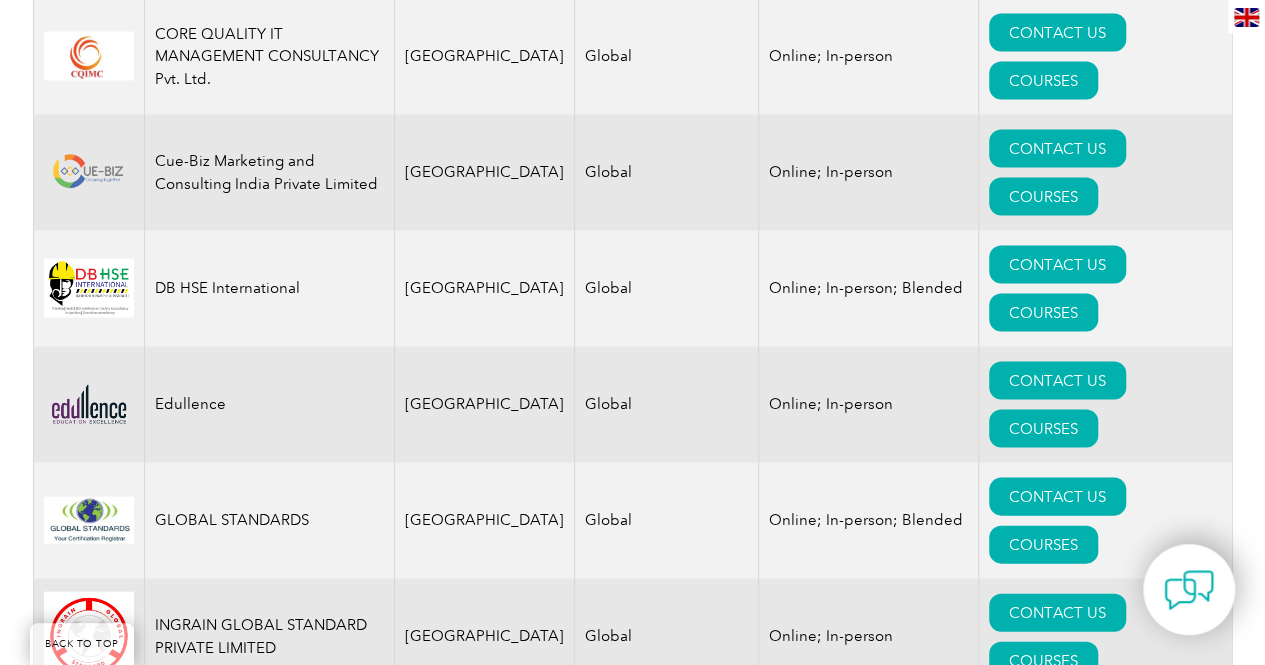 click on "COURSES" at bounding box center (1043, 776) 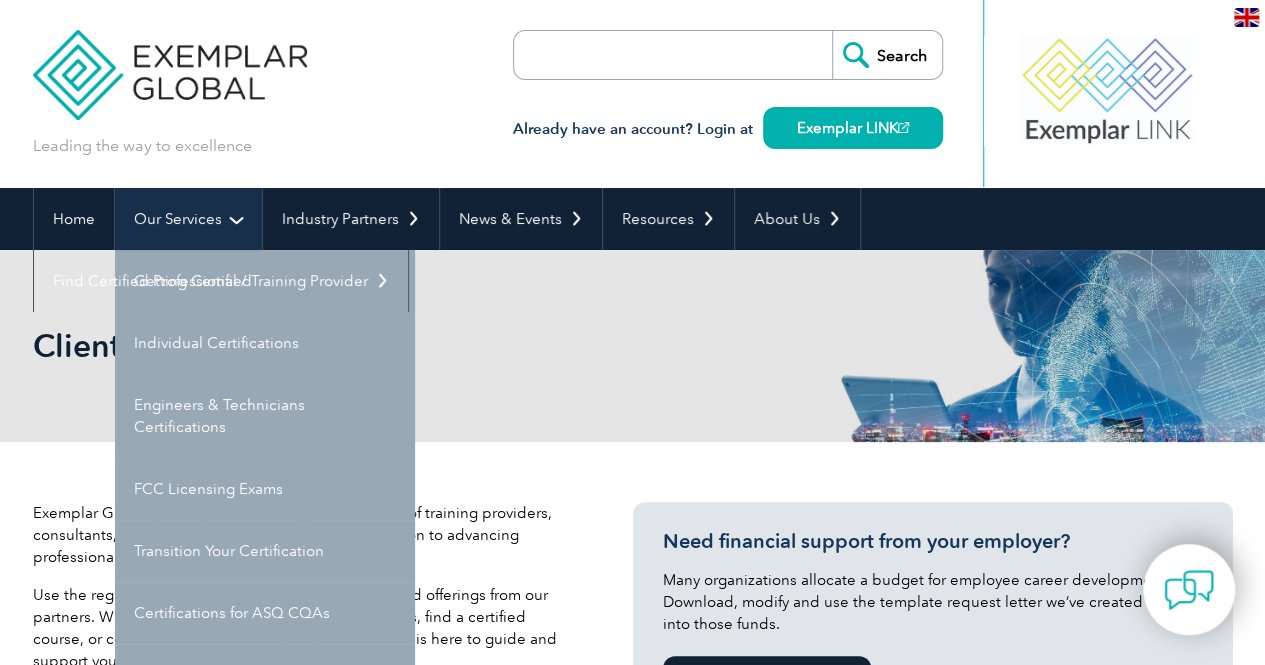 scroll, scrollTop: 100, scrollLeft: 0, axis: vertical 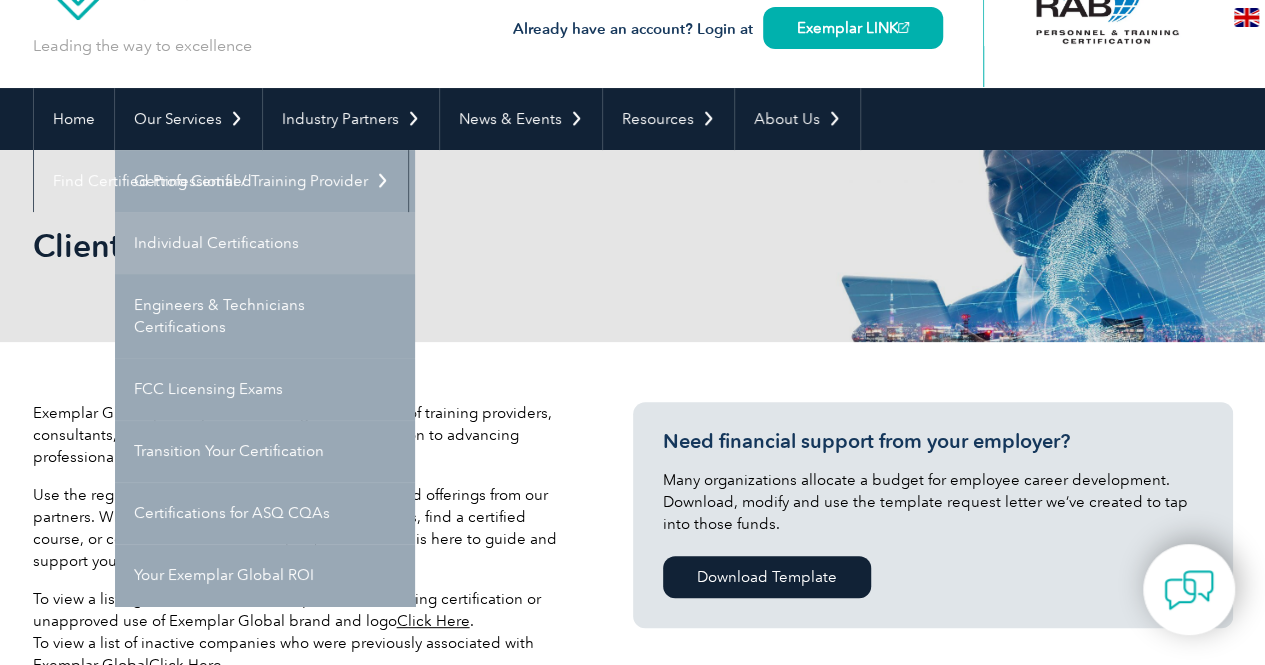 click on "Individual Certifications" at bounding box center [265, 243] 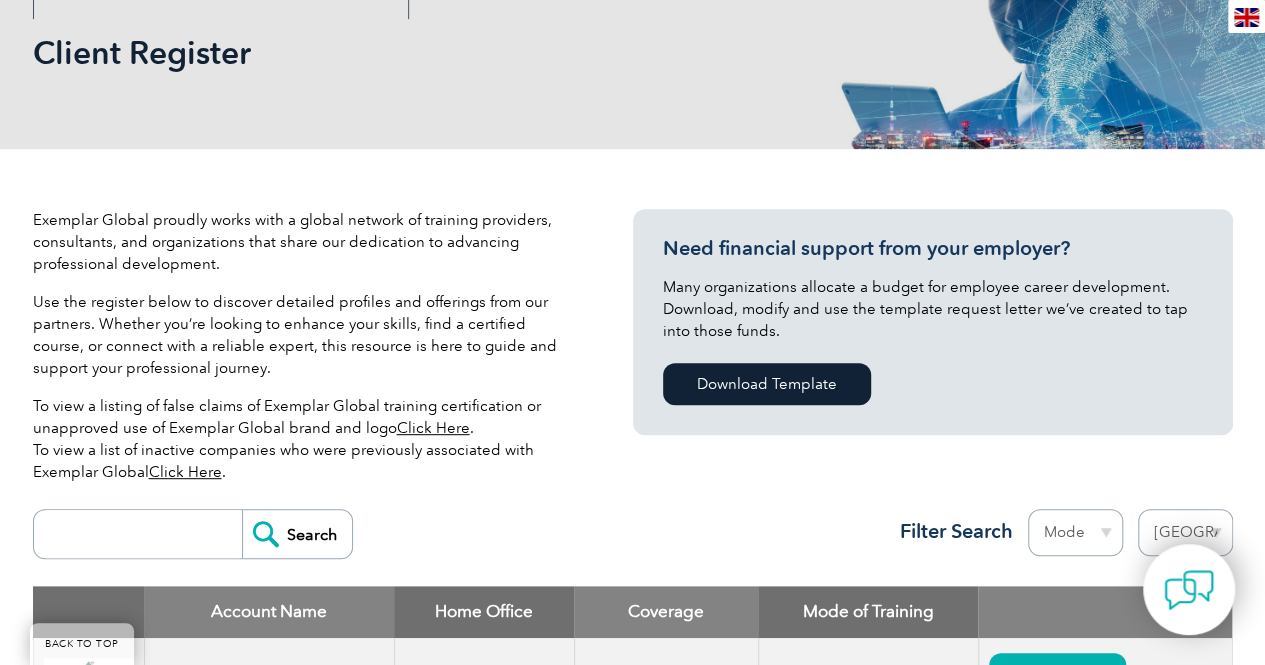scroll, scrollTop: 400, scrollLeft: 0, axis: vertical 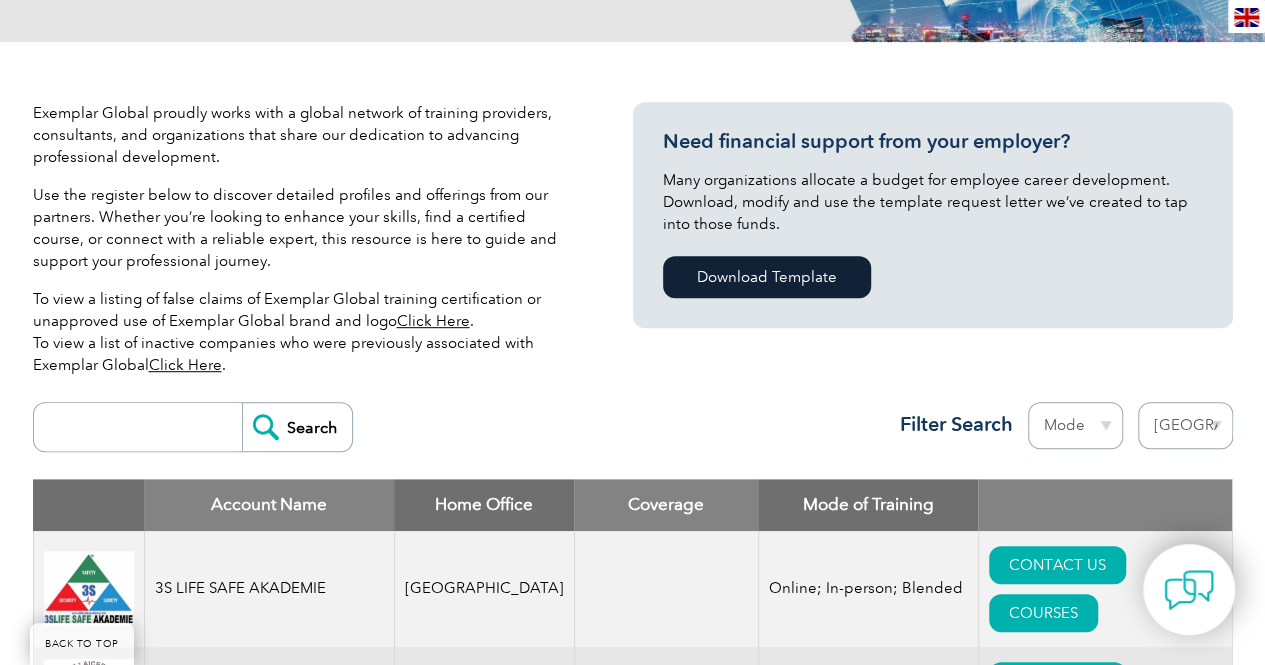 click at bounding box center [143, 427] 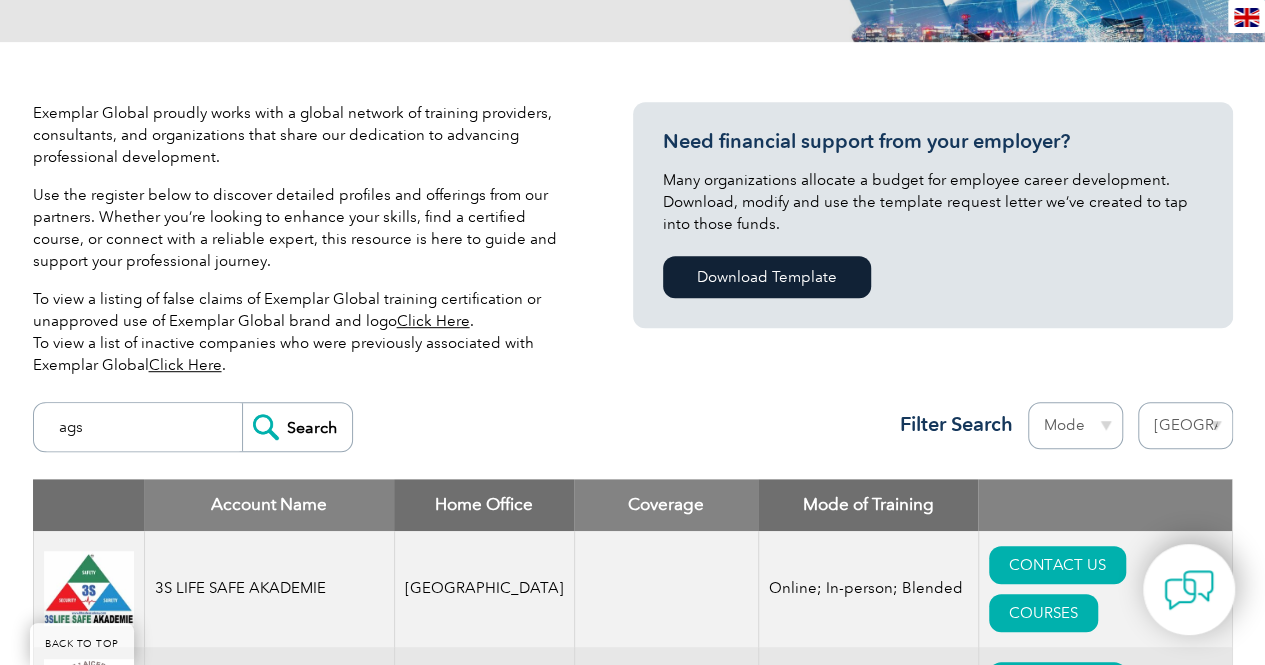 type on "ags" 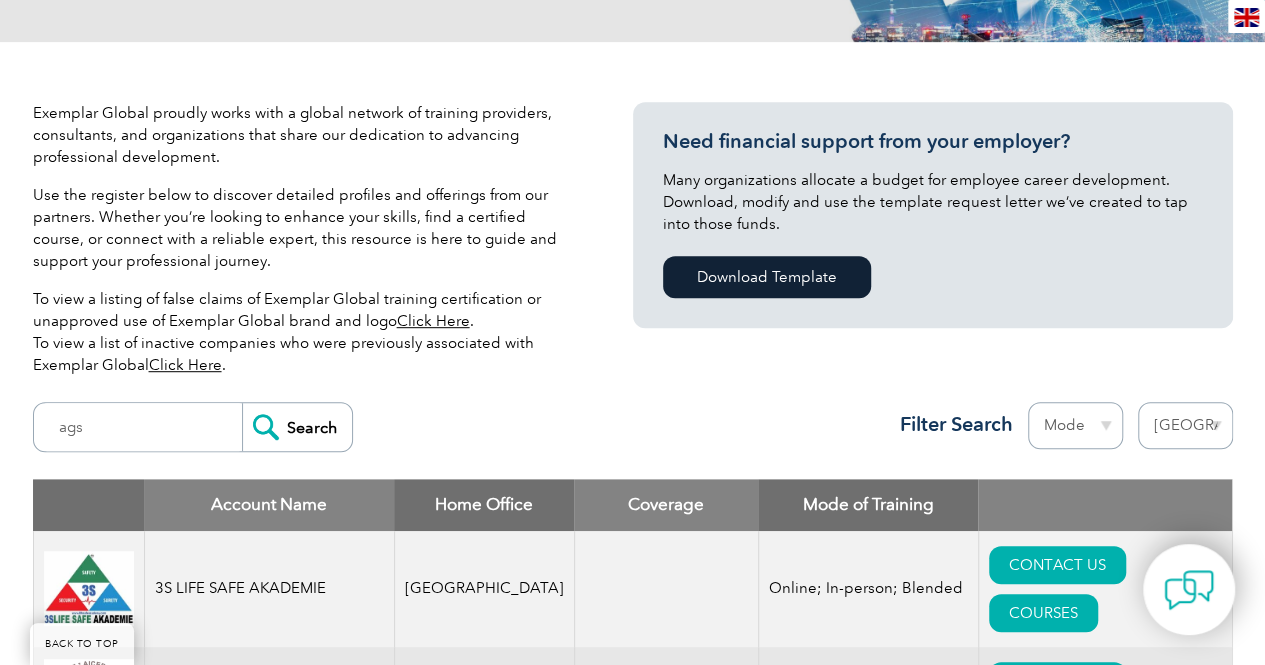click on "Search" at bounding box center [297, 427] 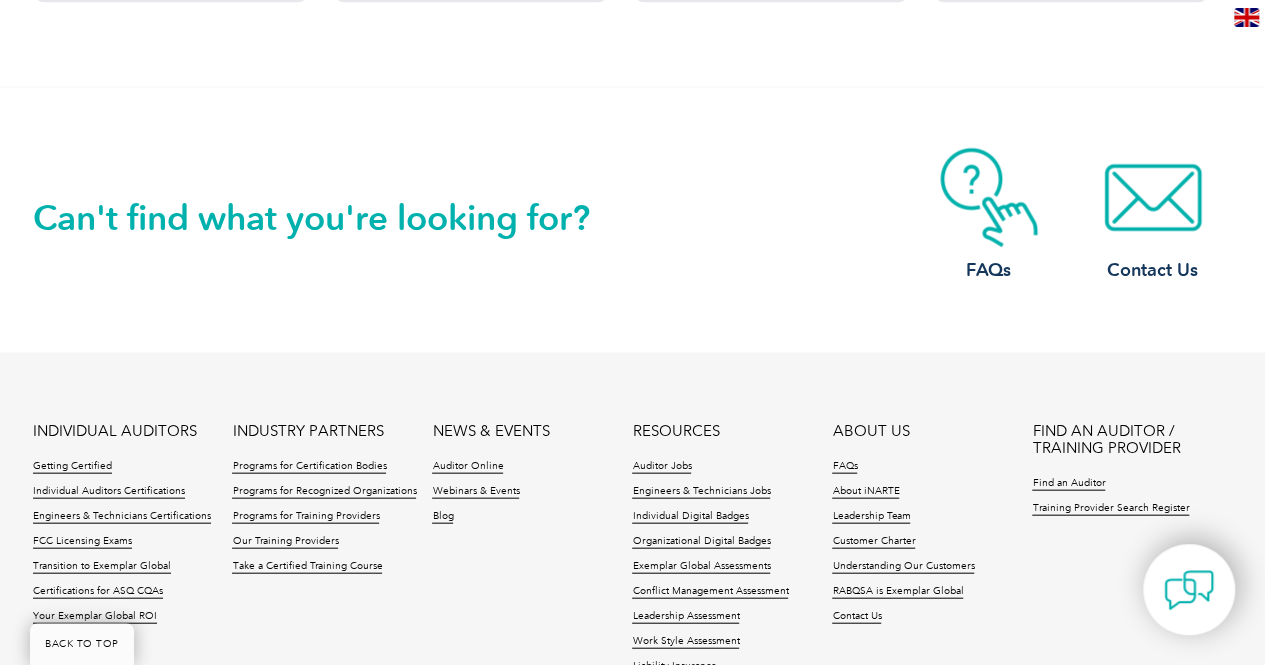 scroll, scrollTop: 2000, scrollLeft: 0, axis: vertical 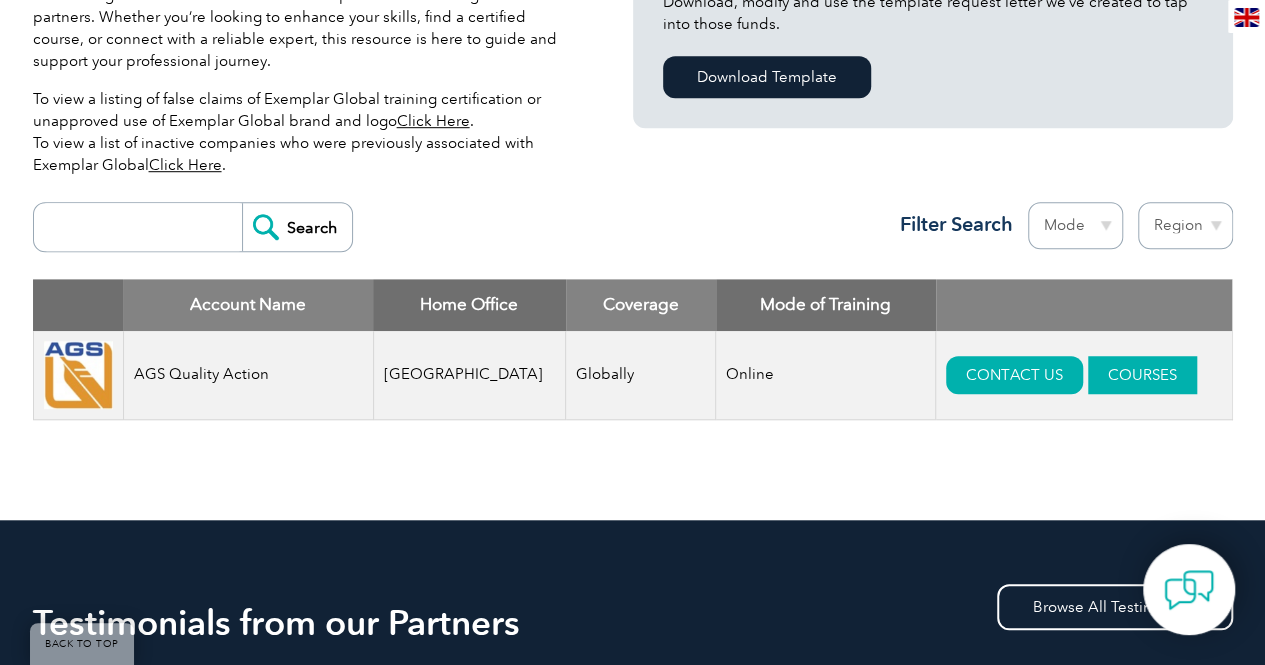 click on "COURSES" at bounding box center (1142, 375) 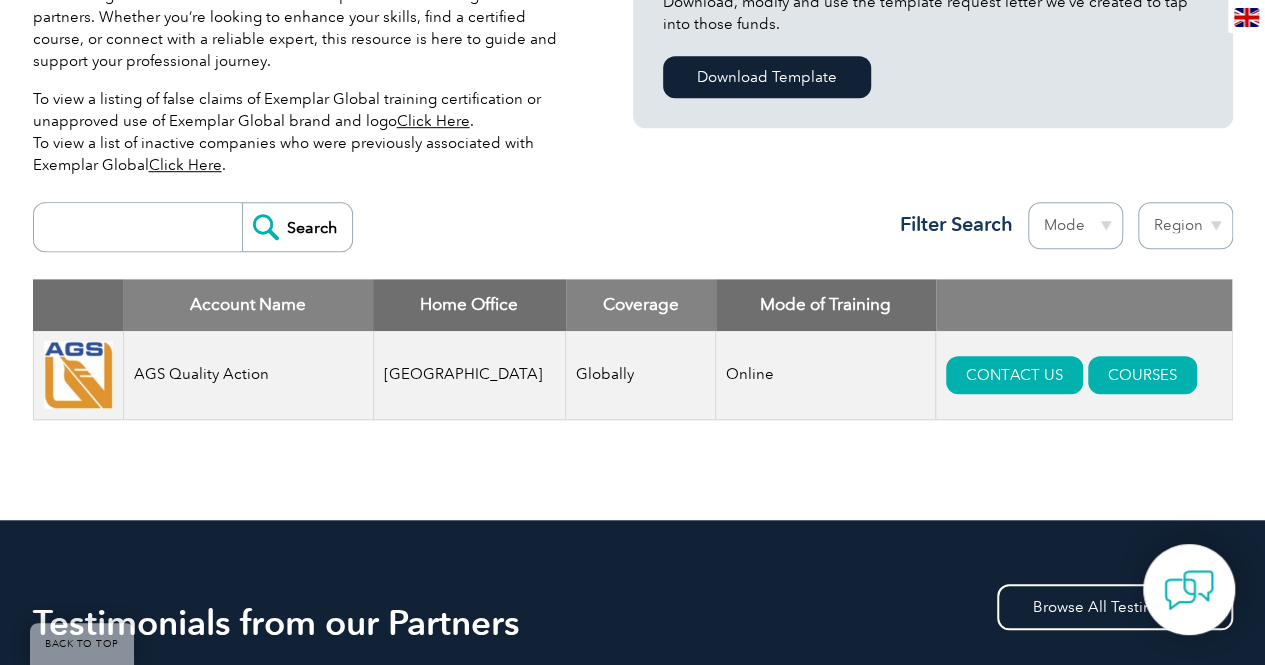 click on "Mode
Online
In-person
Blended" at bounding box center [1075, 225] 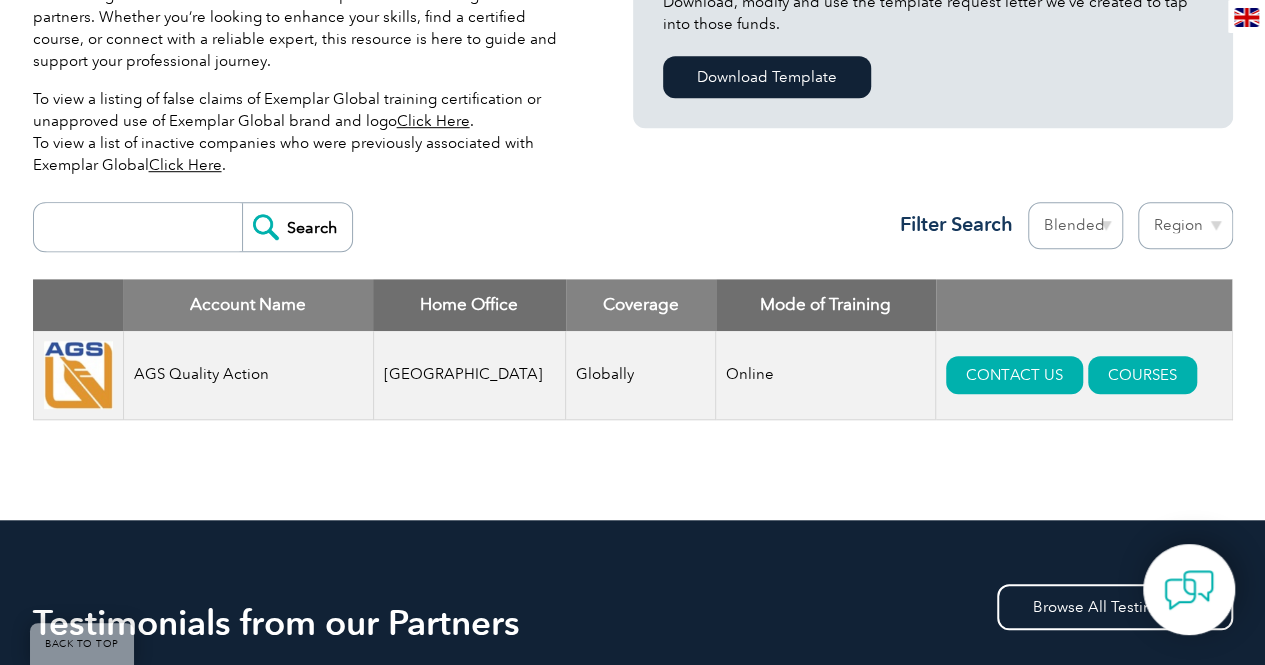 click on "Mode
Online
In-person
Blended" at bounding box center (1075, 225) 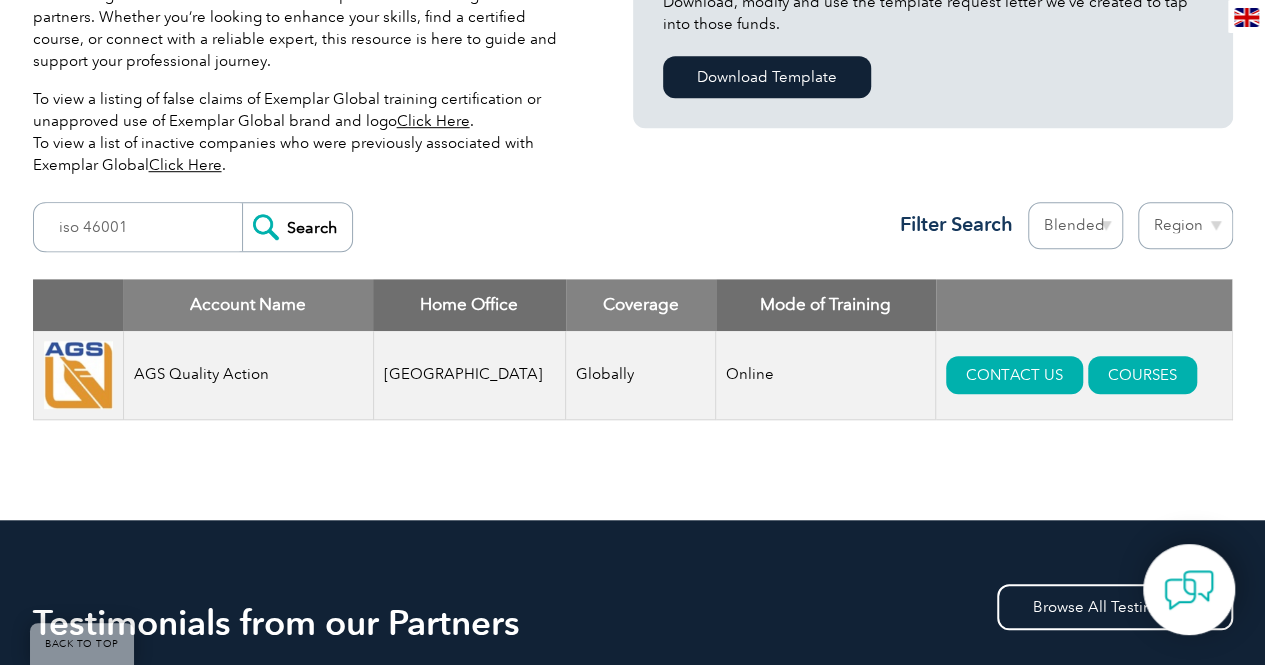 click on "Search" at bounding box center (297, 227) 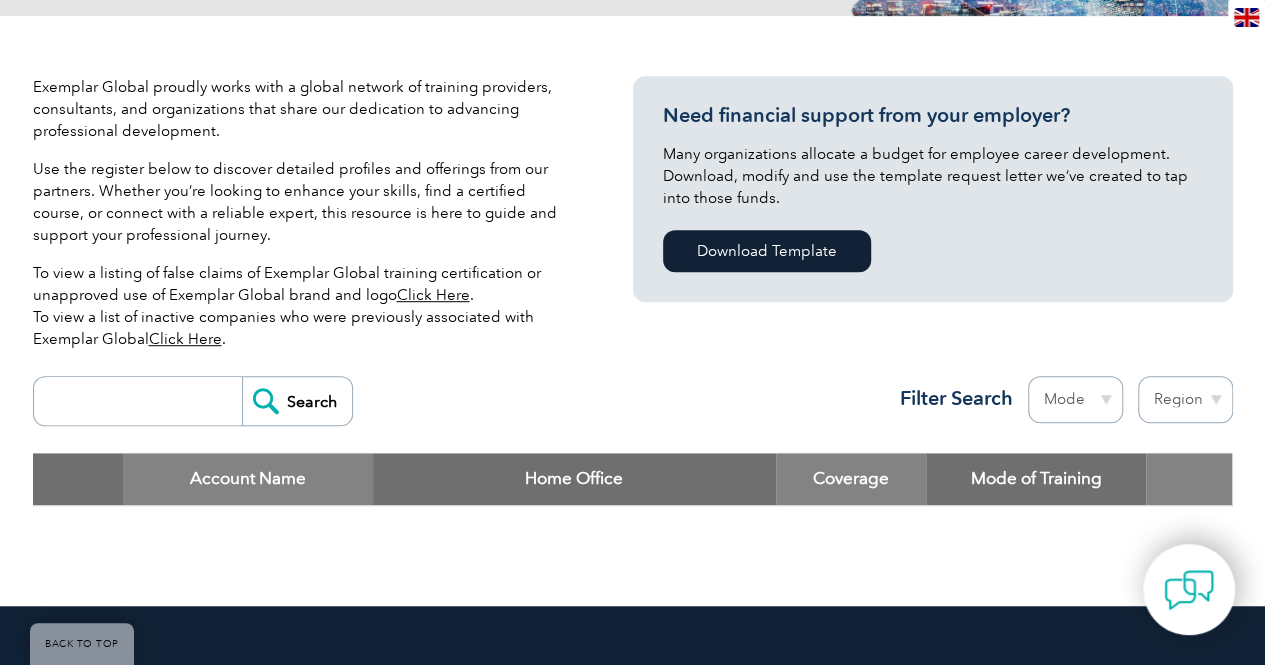 scroll, scrollTop: 596, scrollLeft: 0, axis: vertical 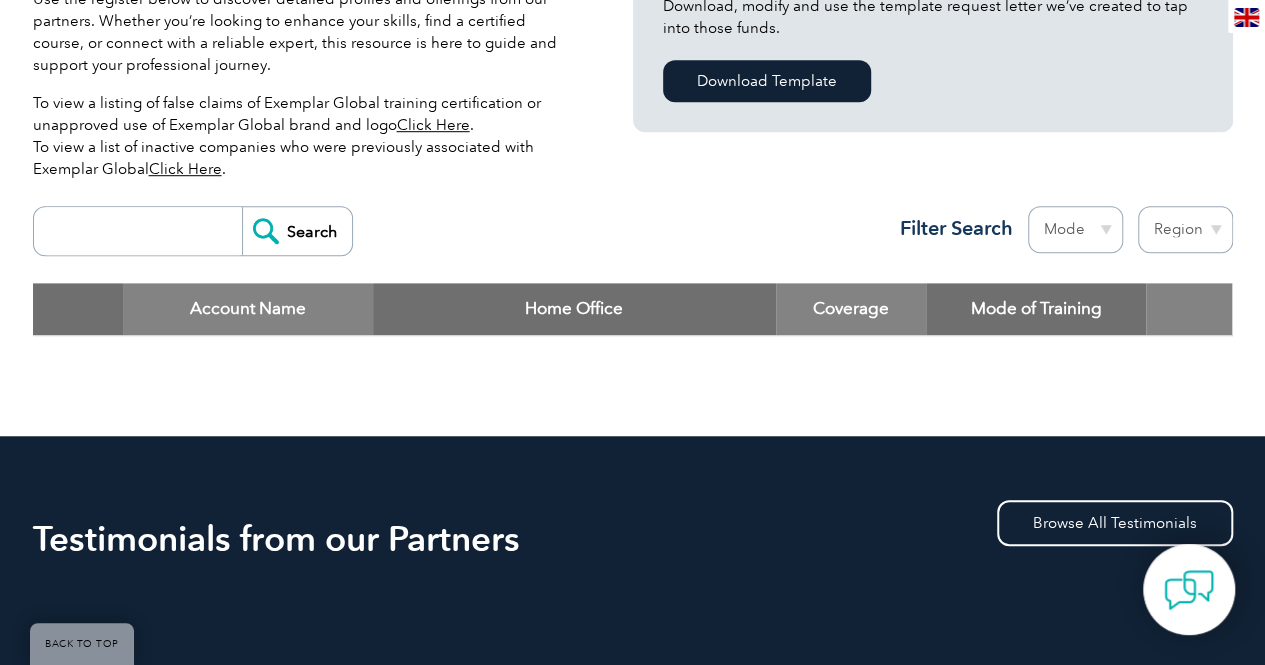 click at bounding box center [143, 231] 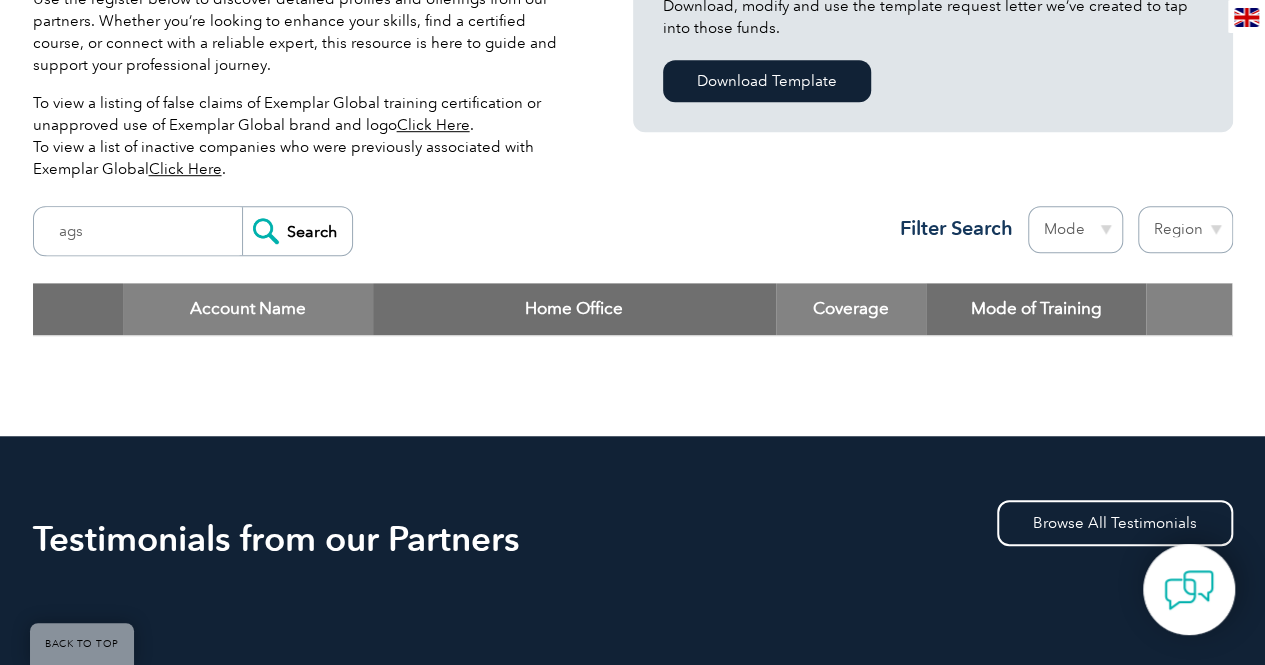 click on "Search" at bounding box center (297, 231) 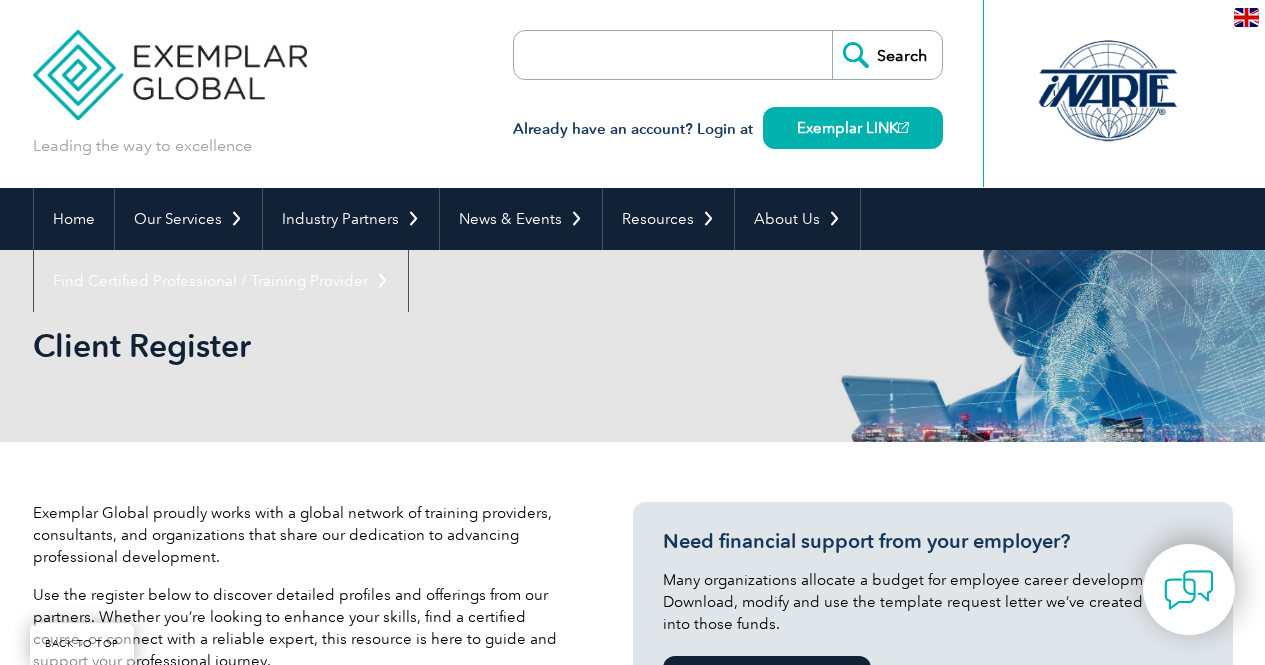 scroll, scrollTop: 696, scrollLeft: 0, axis: vertical 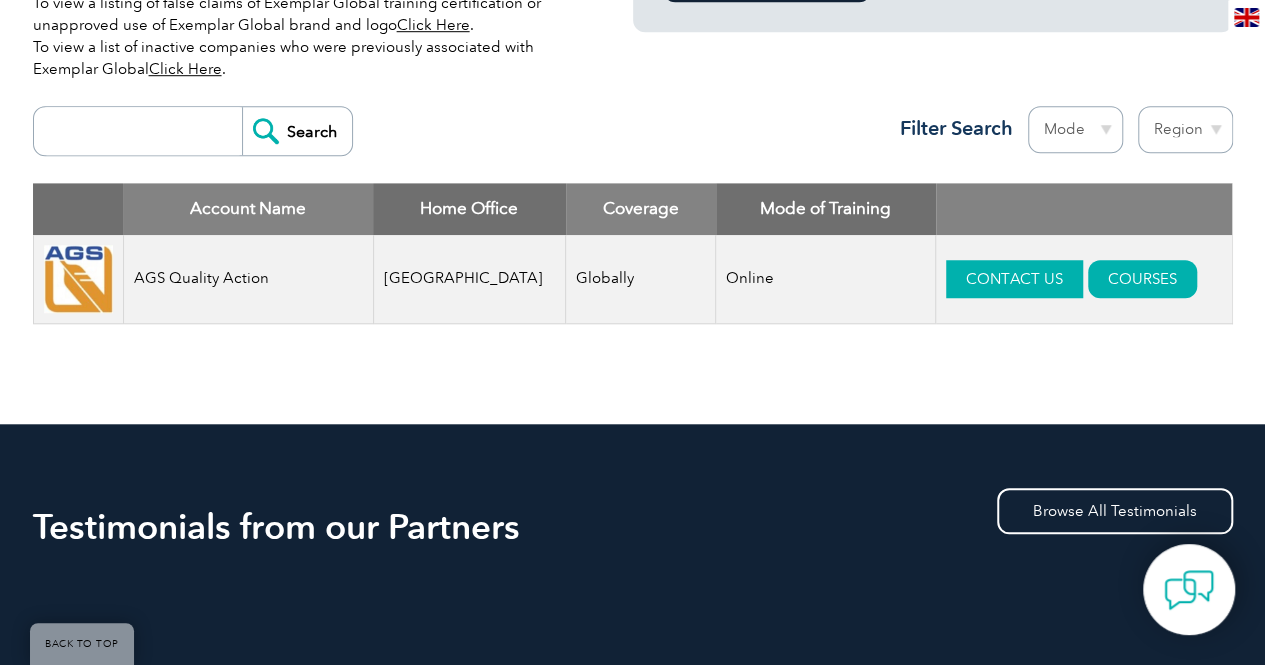 click on "CONTACT US" at bounding box center (1014, 279) 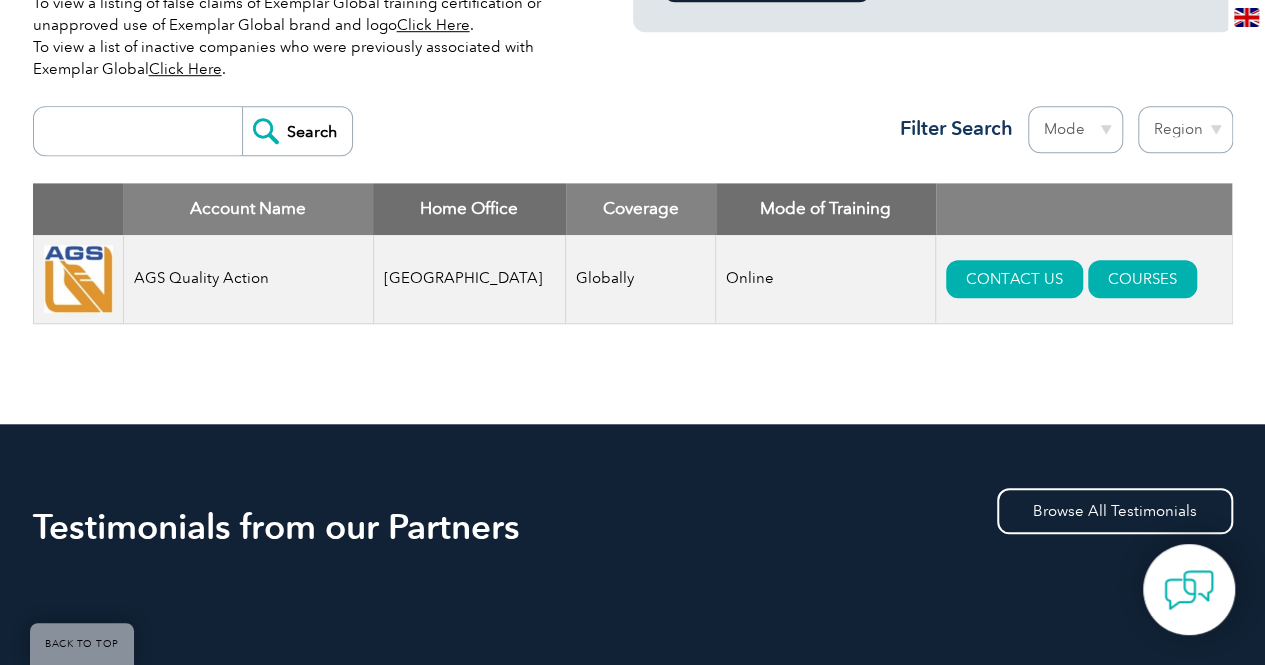 click at bounding box center (143, 131) 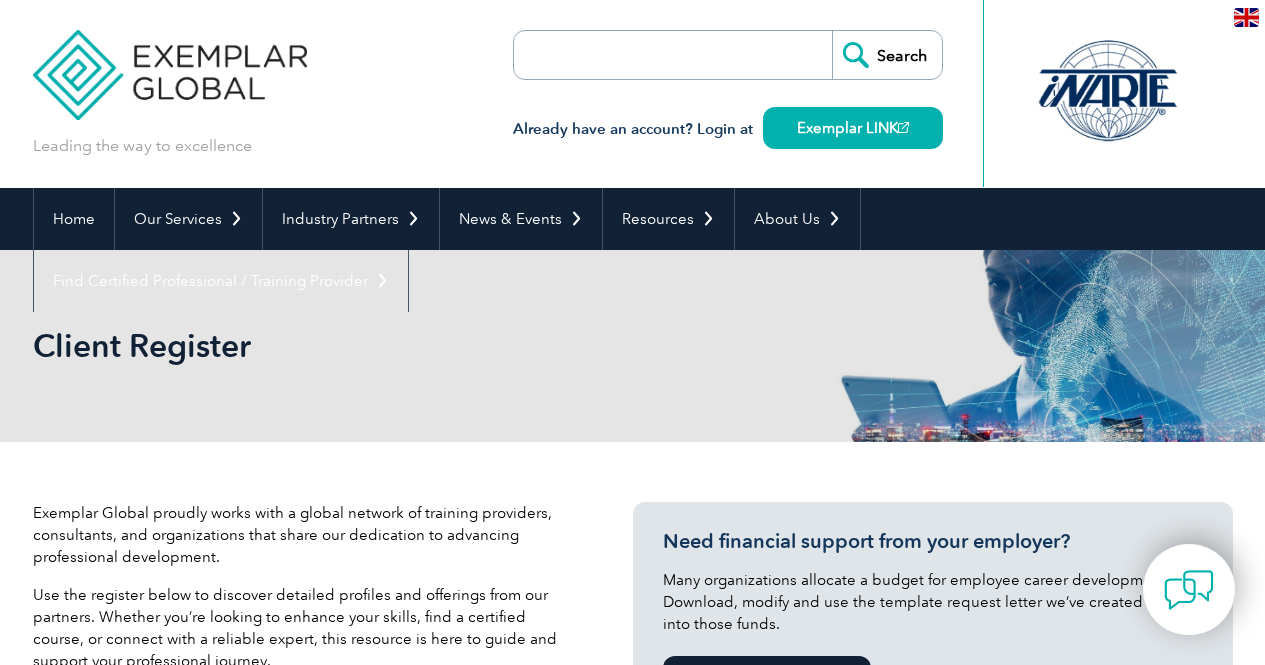 select on "India" 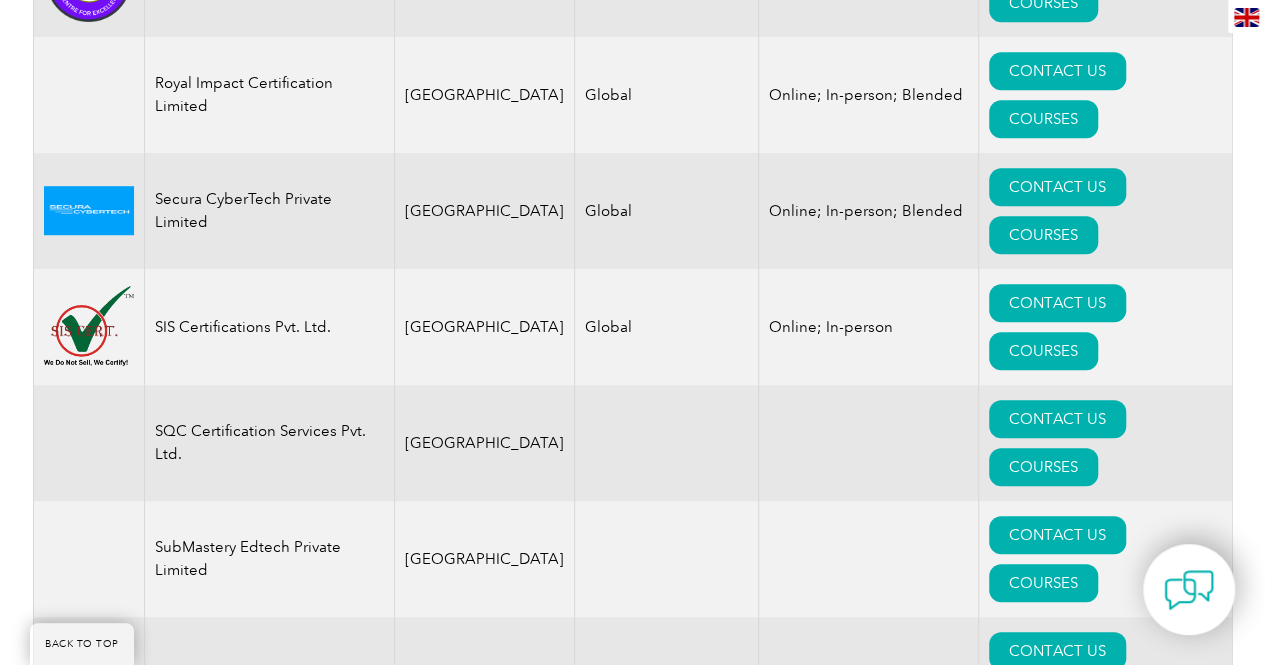 scroll, scrollTop: 4300, scrollLeft: 0, axis: vertical 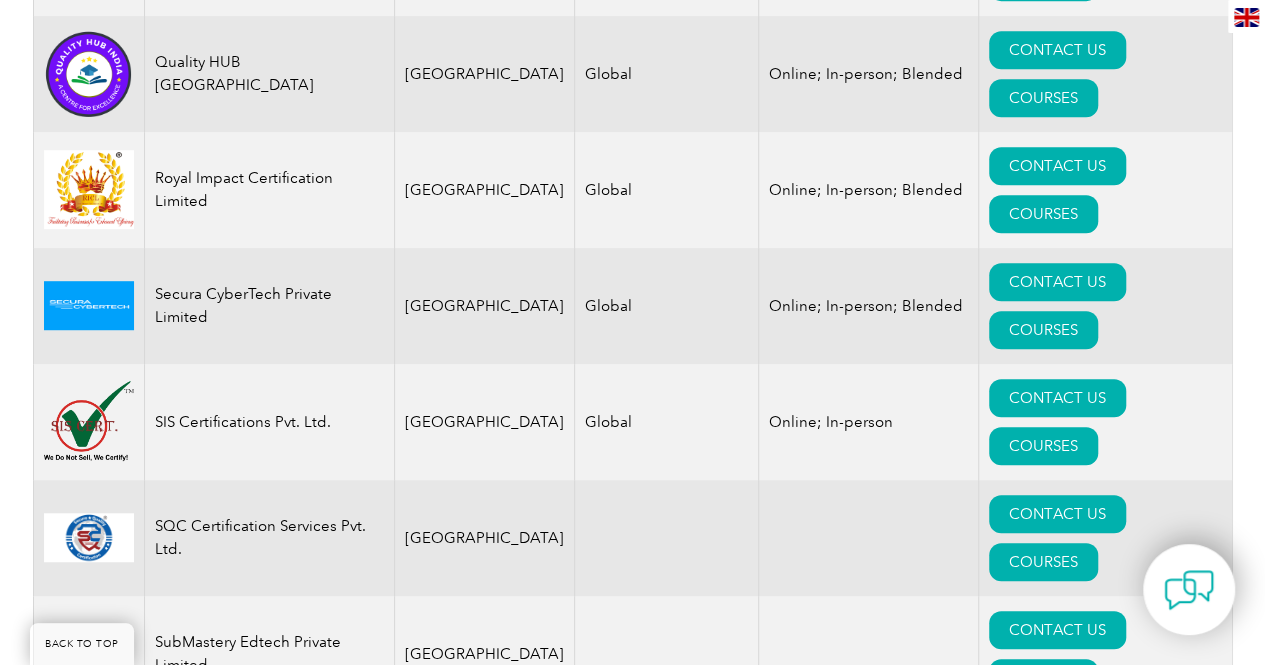 click on "COURSES" at bounding box center (1043, 1690) 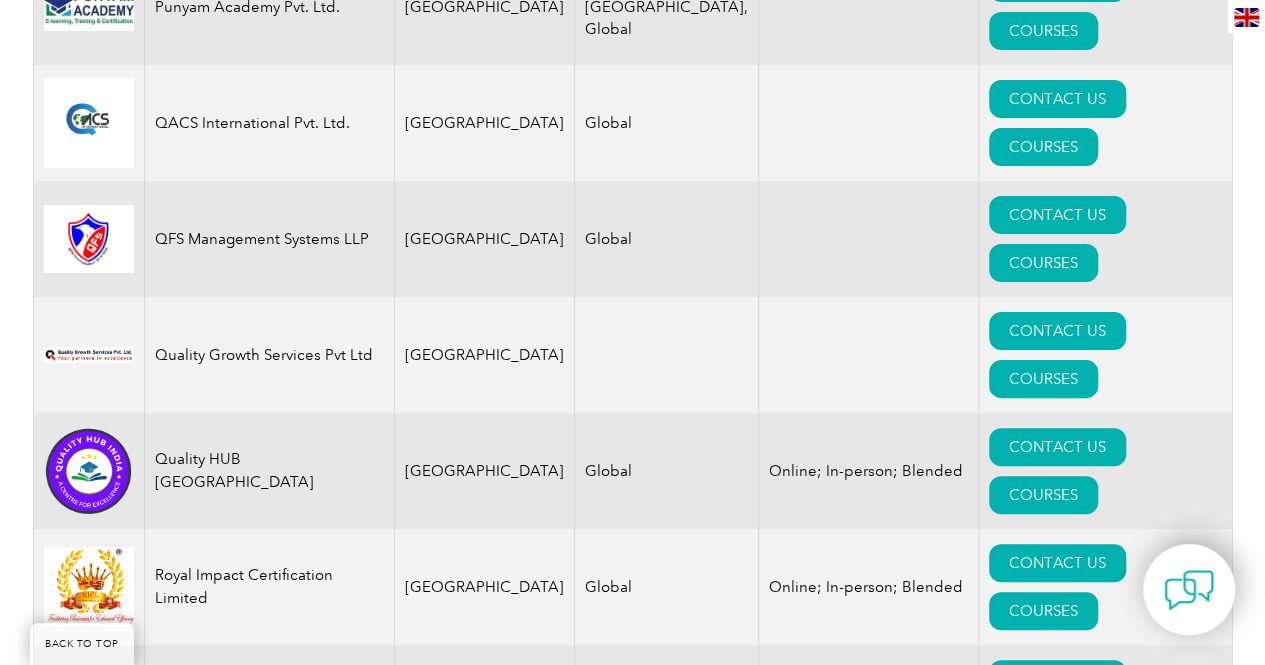 scroll, scrollTop: 3900, scrollLeft: 0, axis: vertical 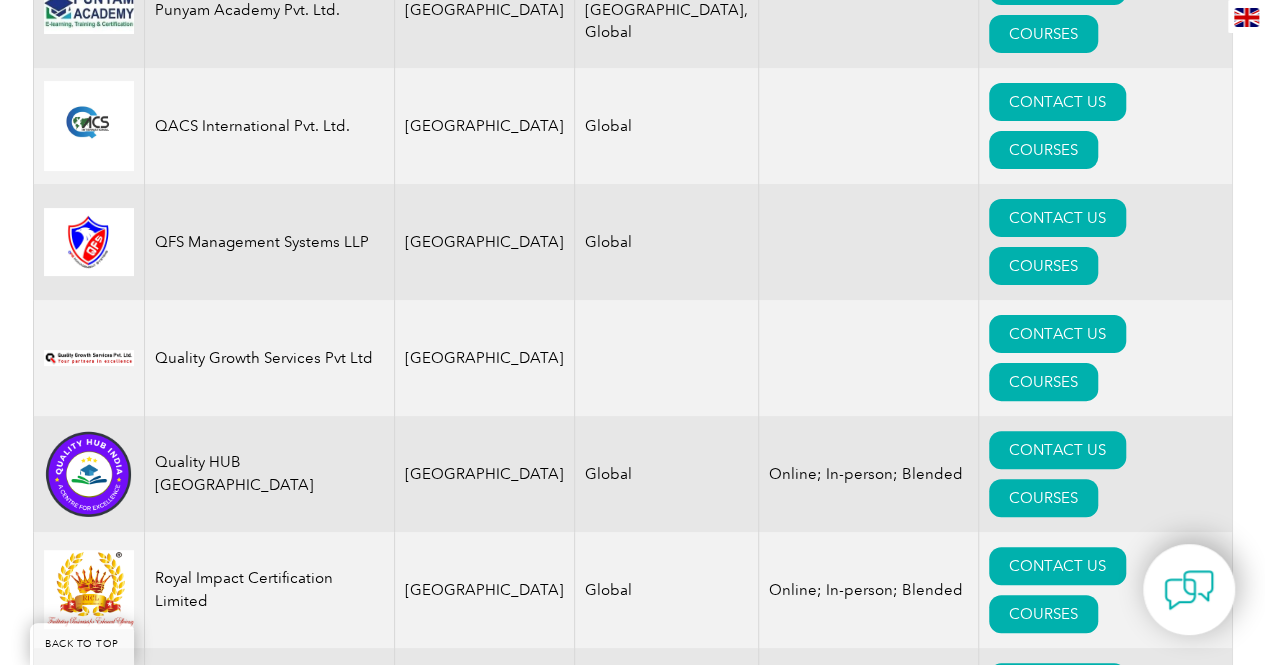 click on "COURSES" at bounding box center (1043, 1542) 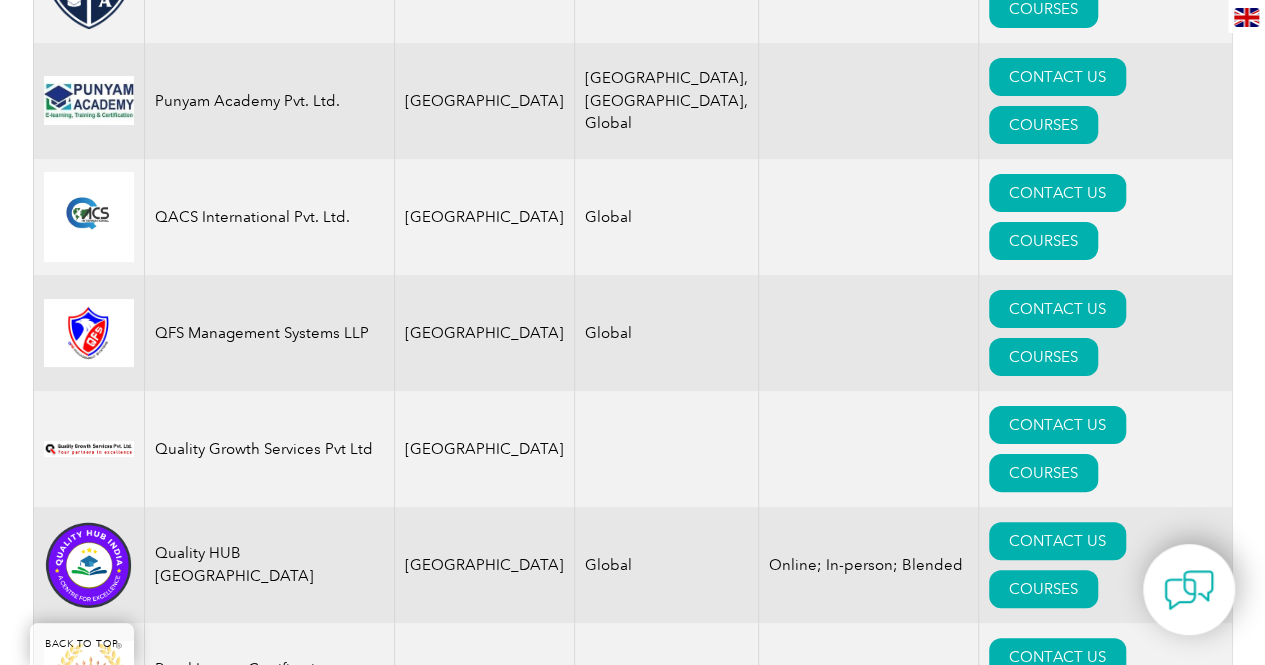 scroll, scrollTop: 3700, scrollLeft: 0, axis: vertical 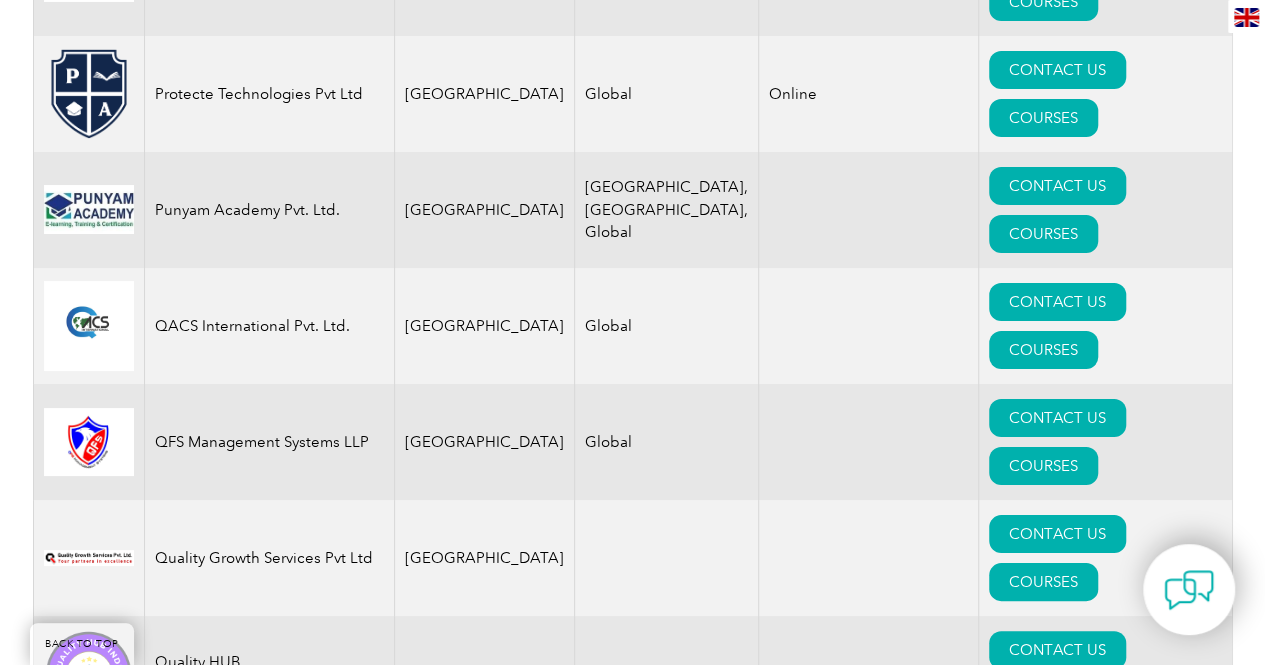 click on "COURSES" at bounding box center (1043, 1394) 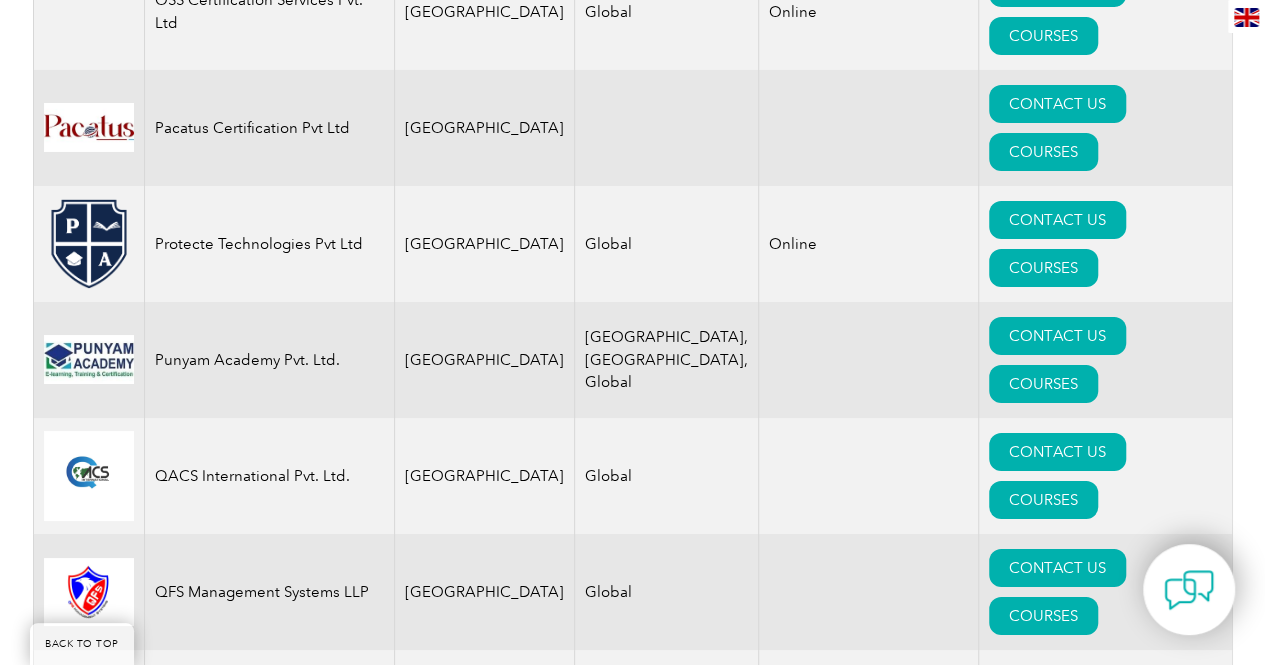 scroll, scrollTop: 3500, scrollLeft: 0, axis: vertical 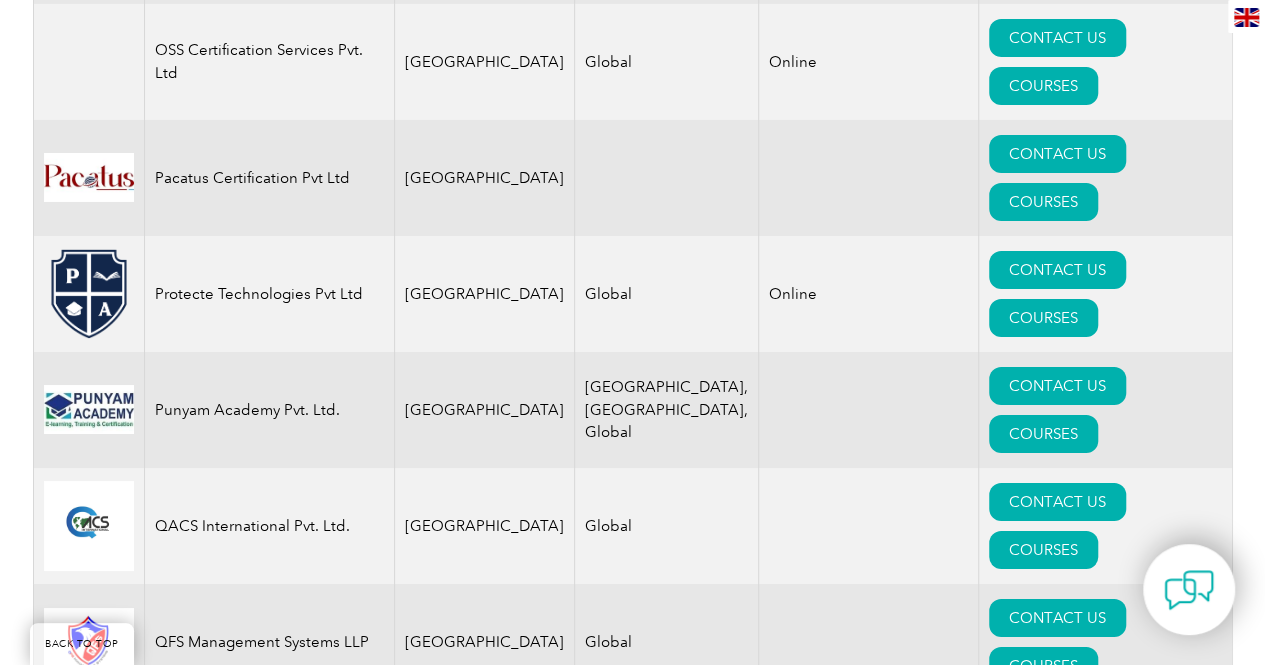 click on "COURSES" at bounding box center [1043, 1362] 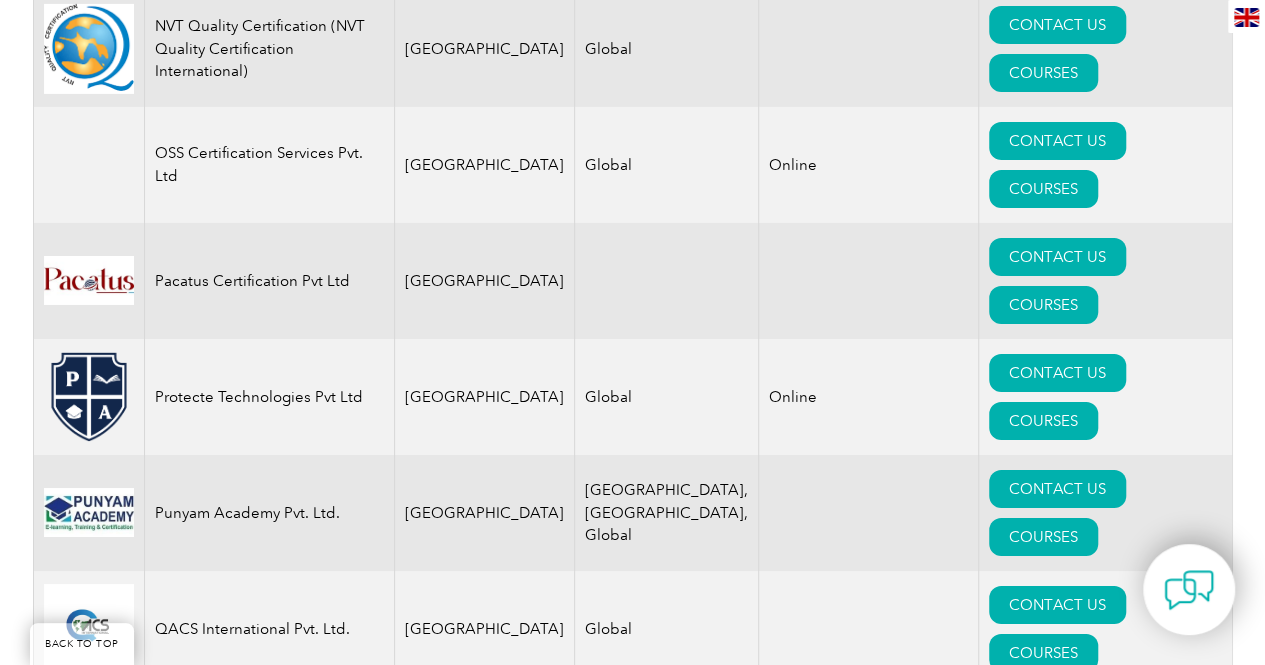 scroll, scrollTop: 3300, scrollLeft: 0, axis: vertical 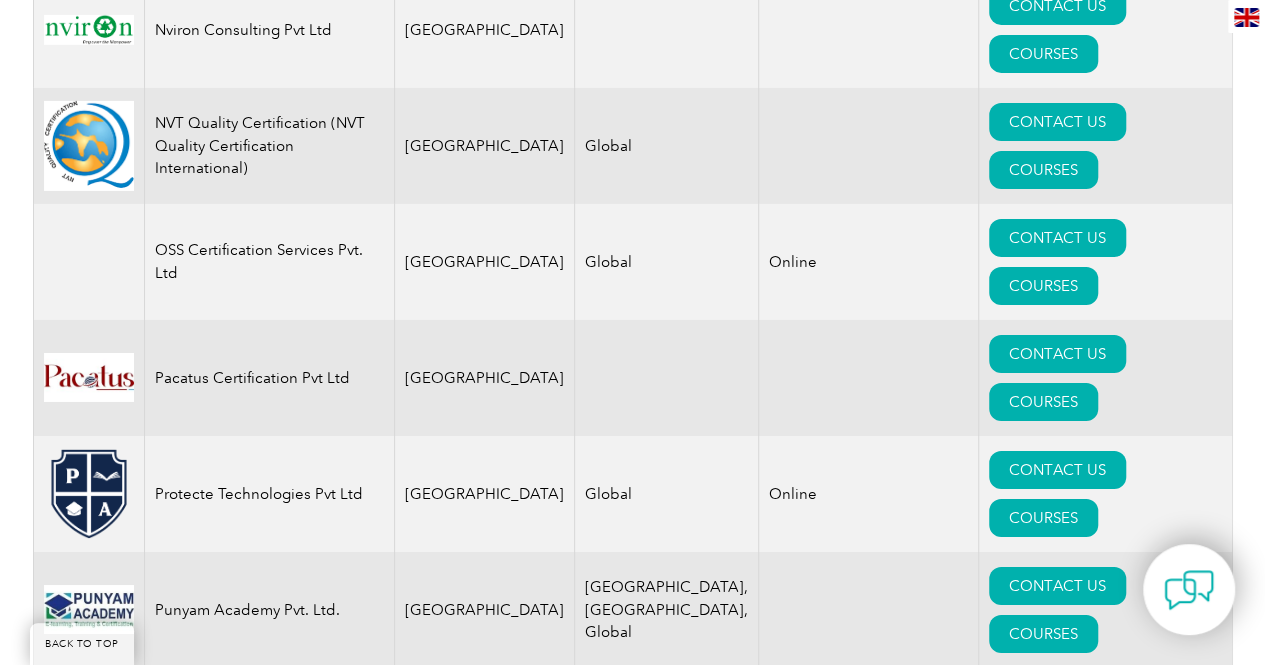 click on "COURSES" at bounding box center [1043, 1330] 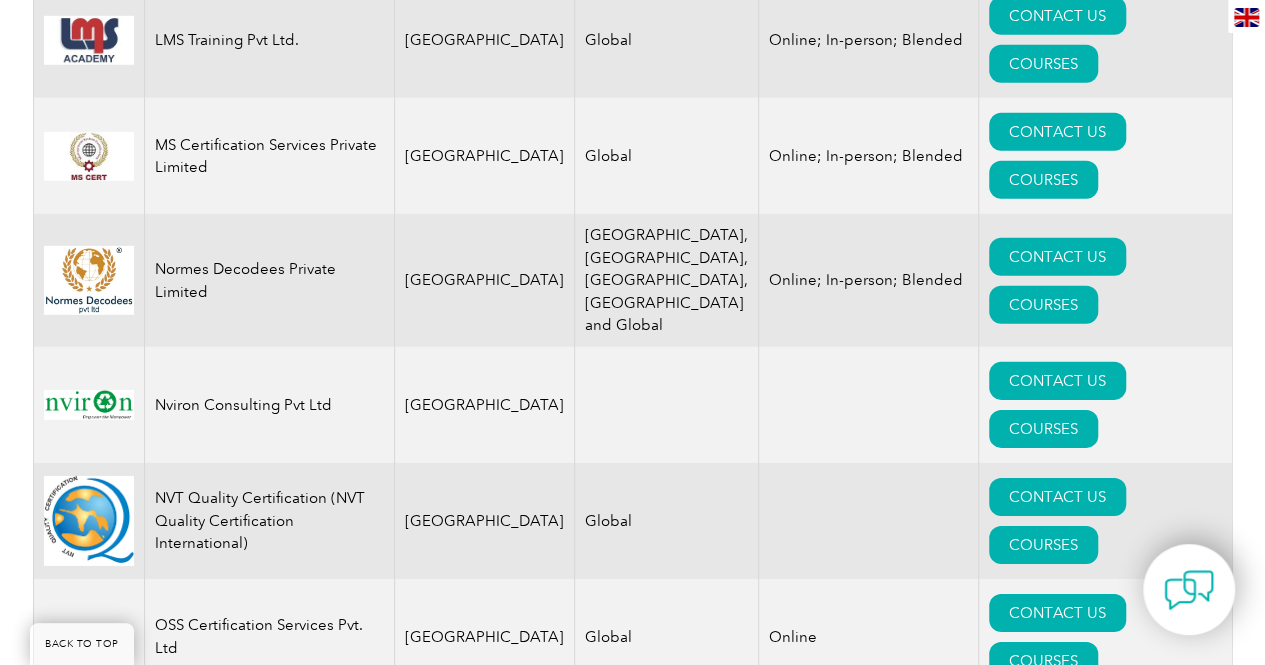 scroll, scrollTop: 2900, scrollLeft: 0, axis: vertical 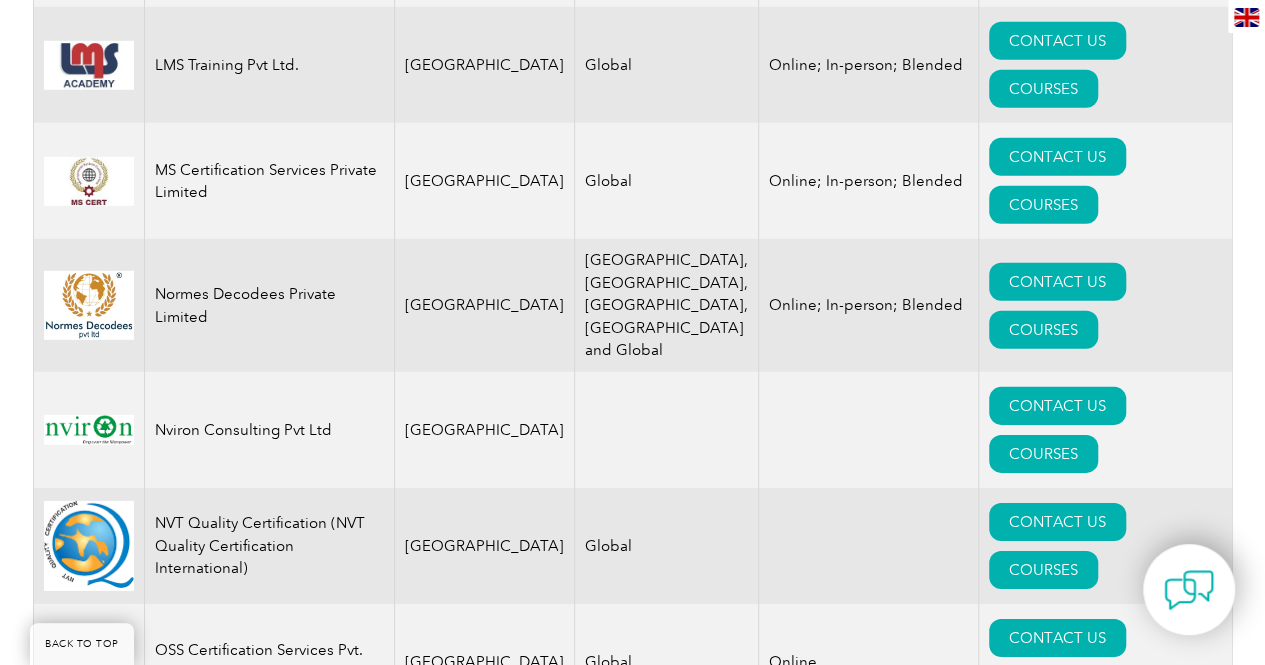 click on "COURSES" at bounding box center [1043, 1266] 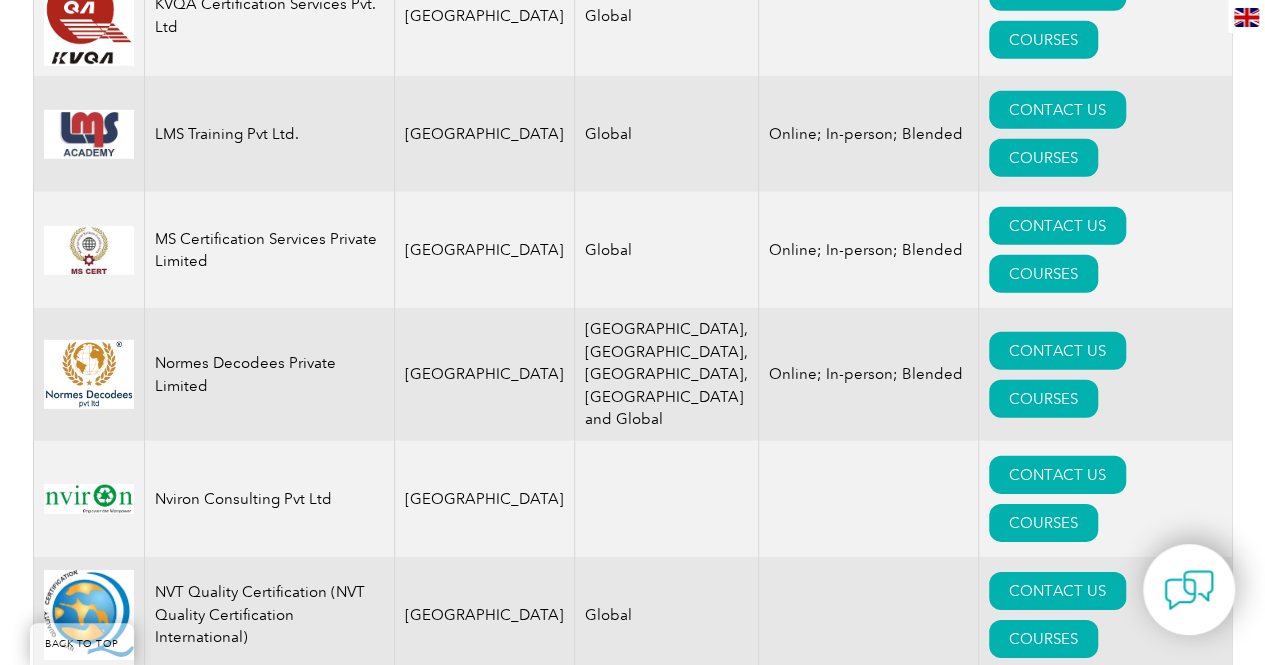 scroll, scrollTop: 2800, scrollLeft: 0, axis: vertical 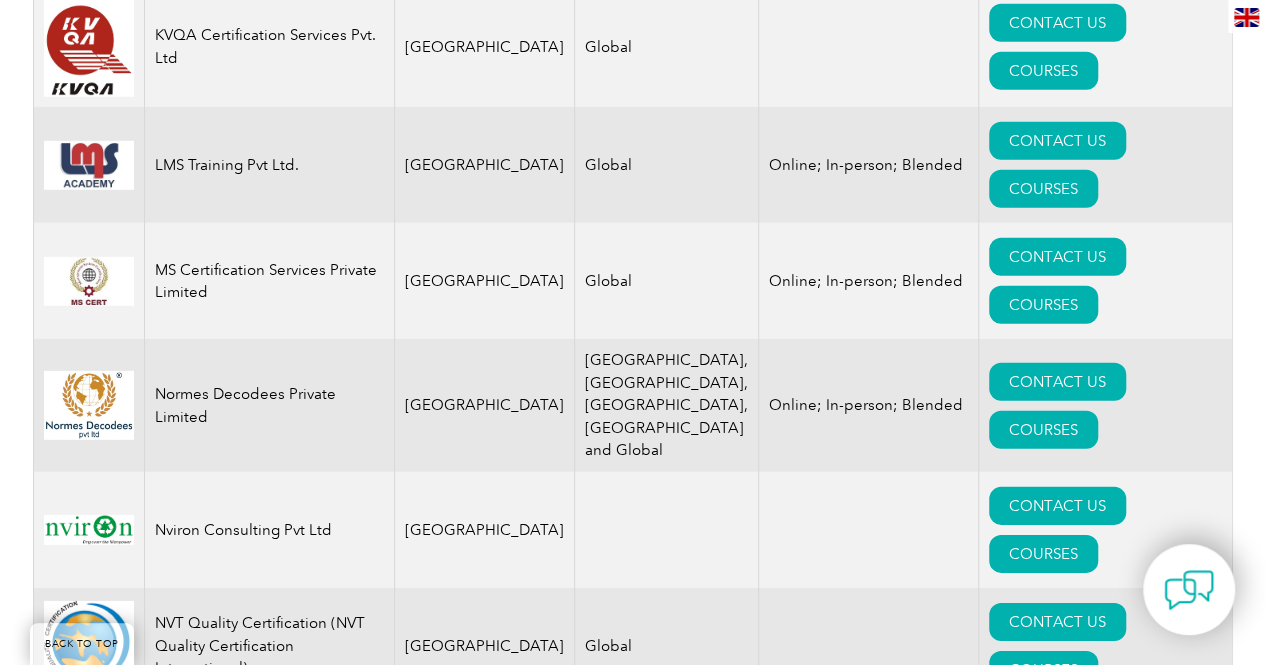 click on "COURSES" at bounding box center (1043, 902) 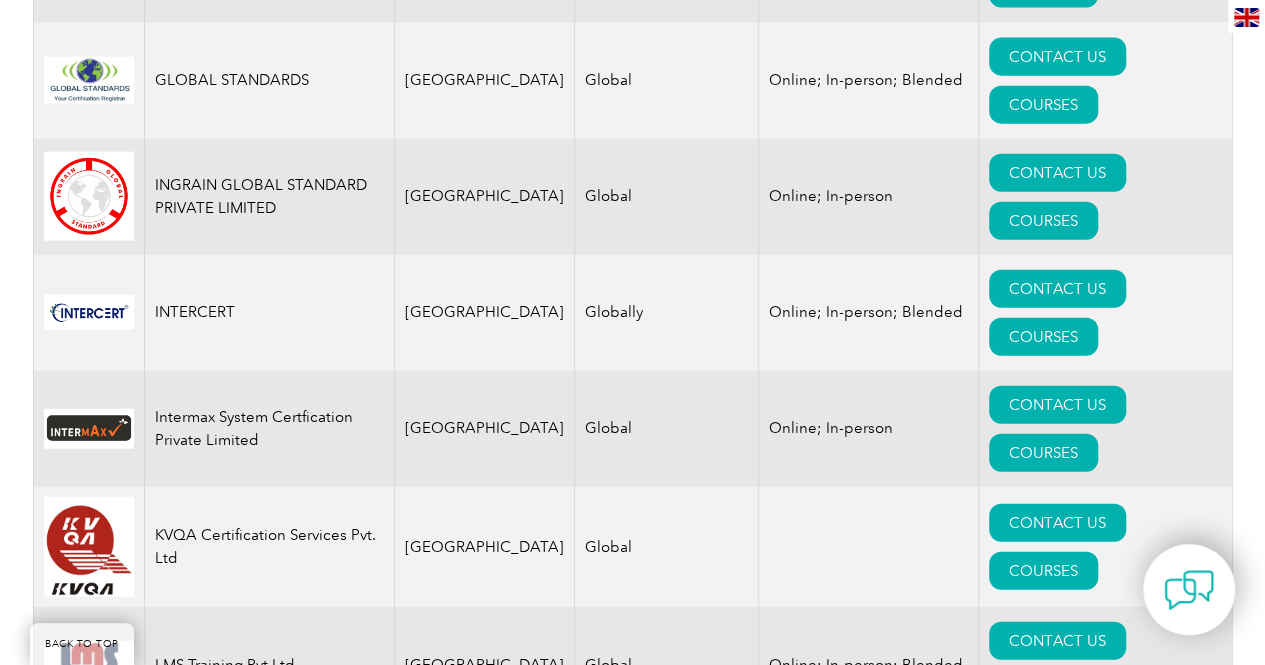 scroll, scrollTop: 2200, scrollLeft: 0, axis: vertical 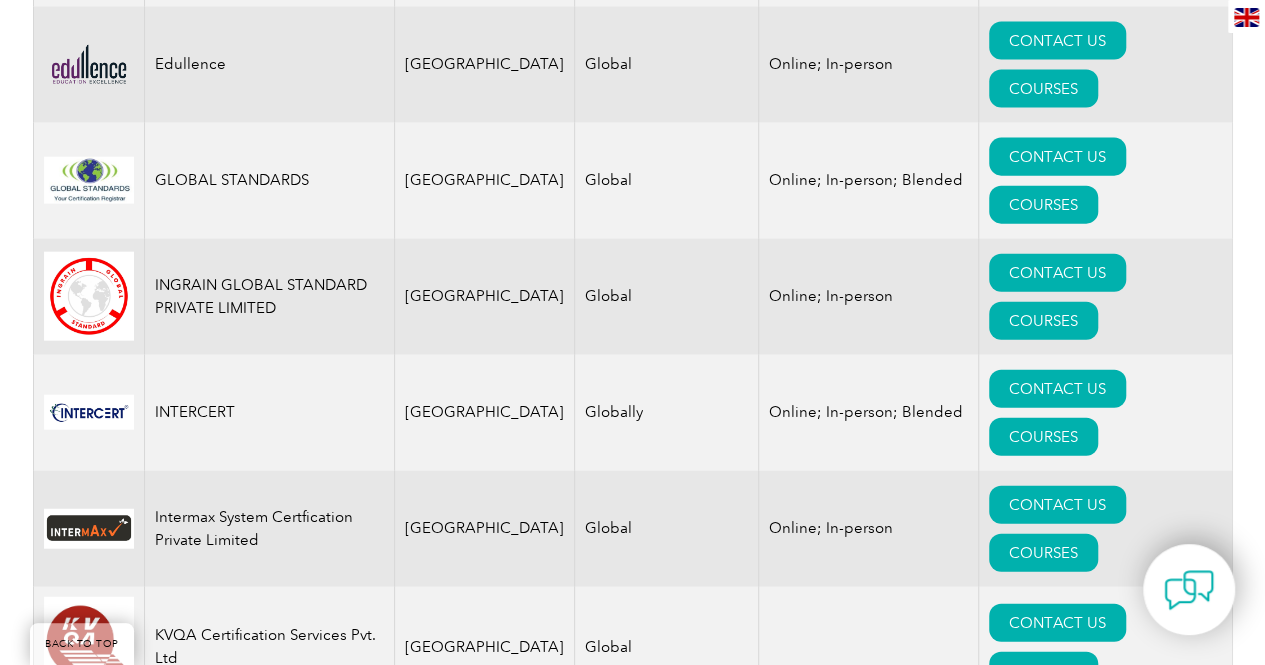 click on "COURSES" at bounding box center [1043, 1270] 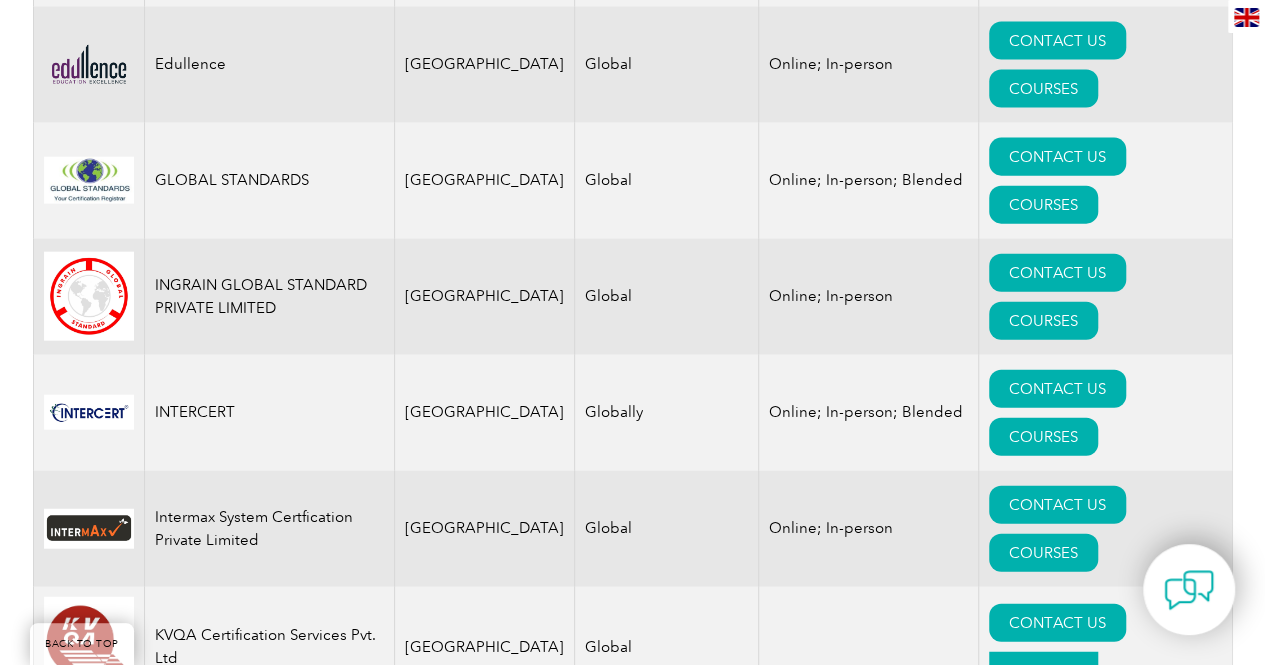 click on "COURSES" at bounding box center (1043, 671) 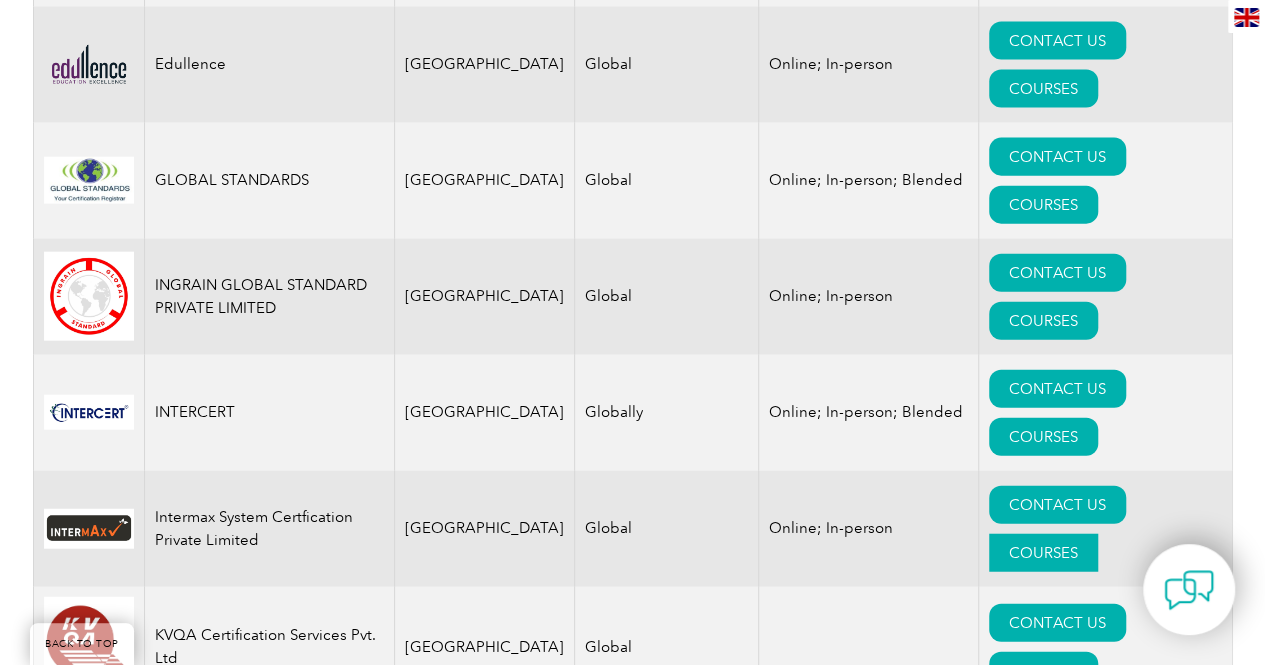 click on "COURSES" at bounding box center (1043, 553) 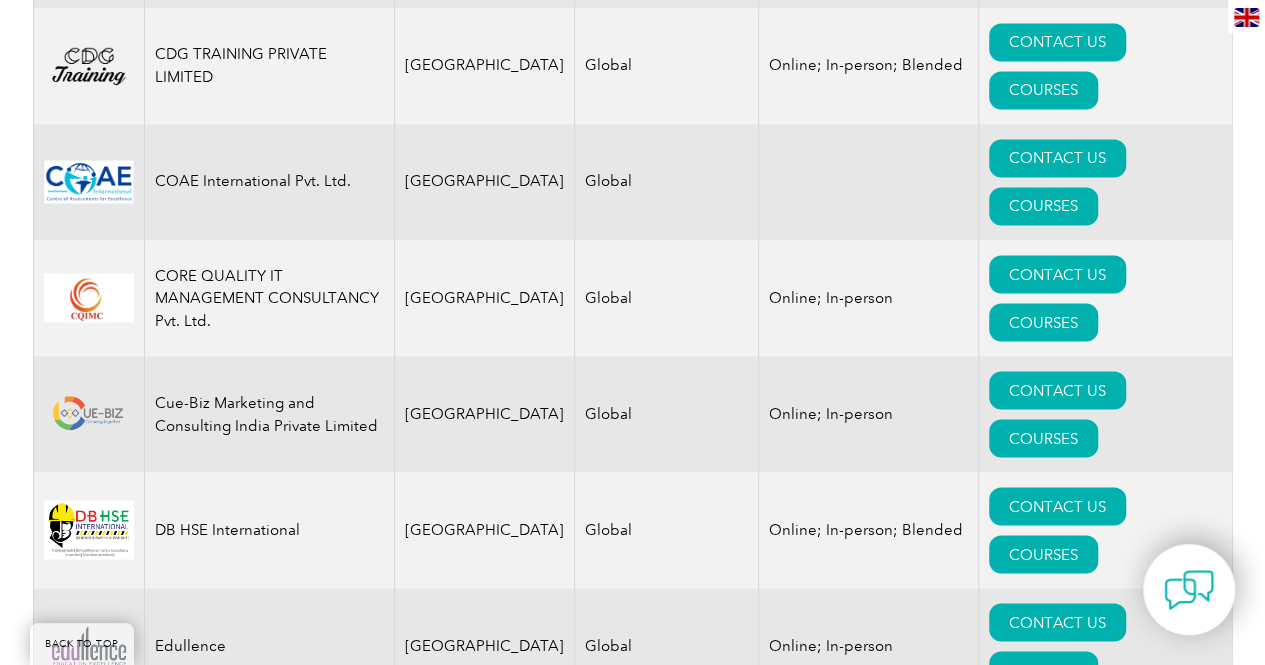 scroll, scrollTop: 1600, scrollLeft: 0, axis: vertical 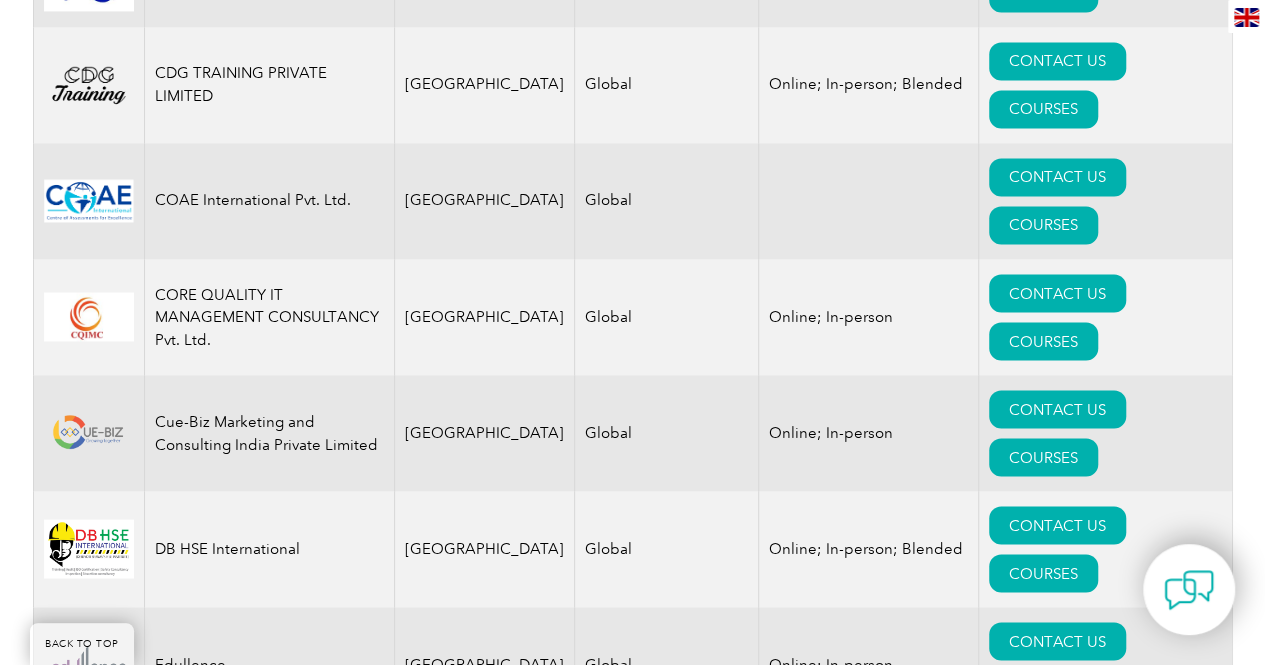 click on "COURSES" at bounding box center [1043, 1037] 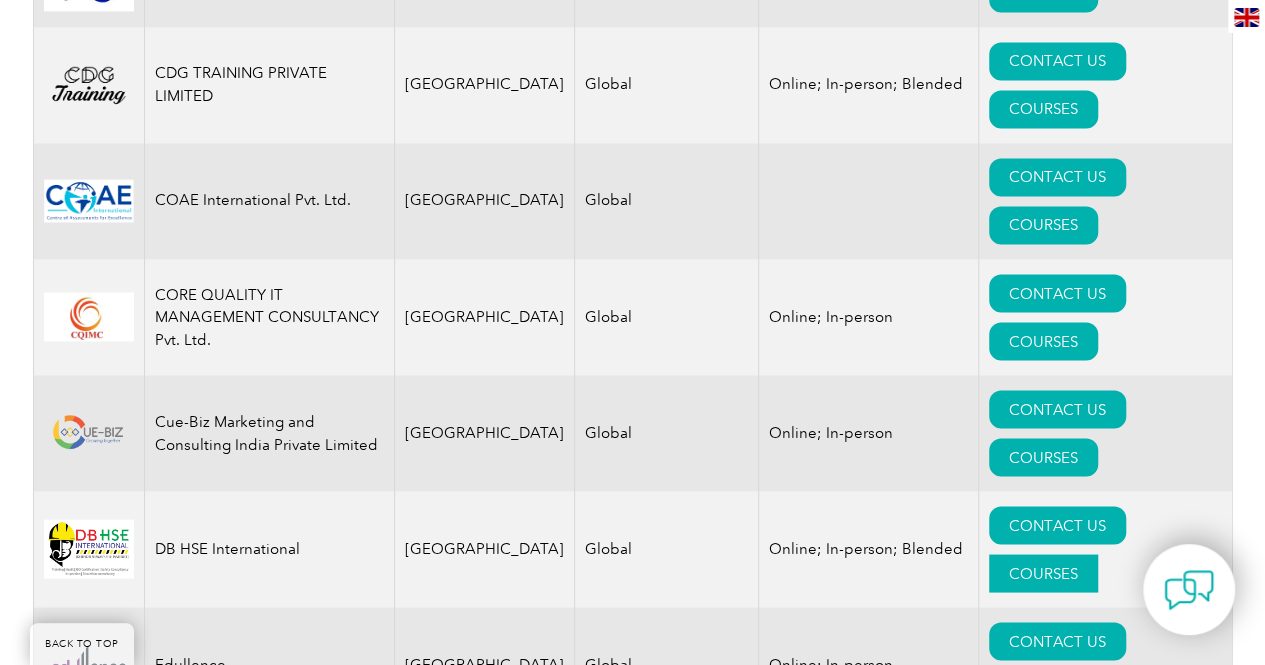 click on "COURSES" at bounding box center [1043, 573] 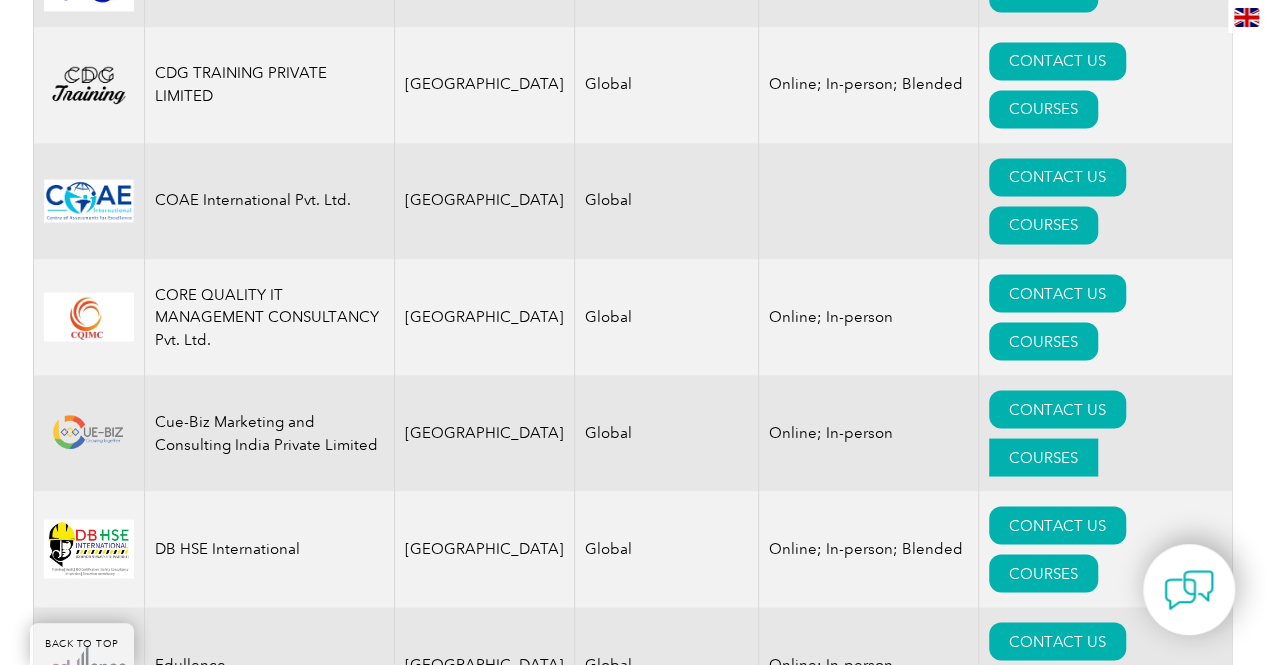 click on "COURSES" at bounding box center (1043, 457) 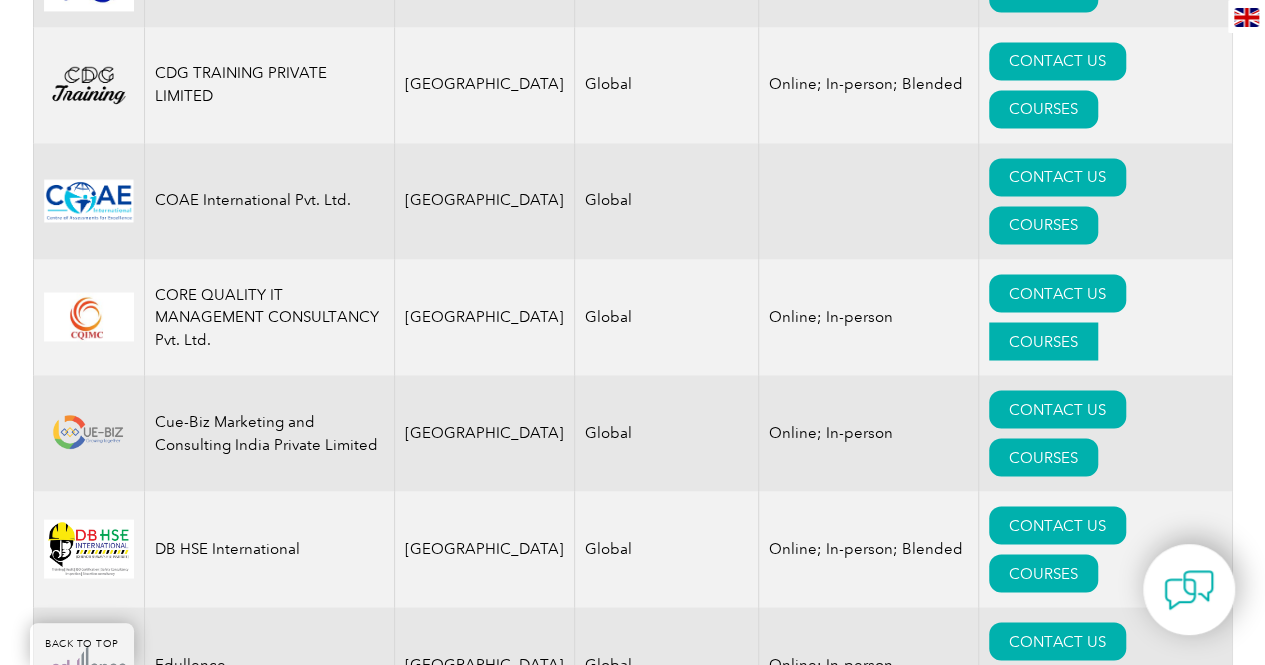 click on "COURSES" at bounding box center [1043, 341] 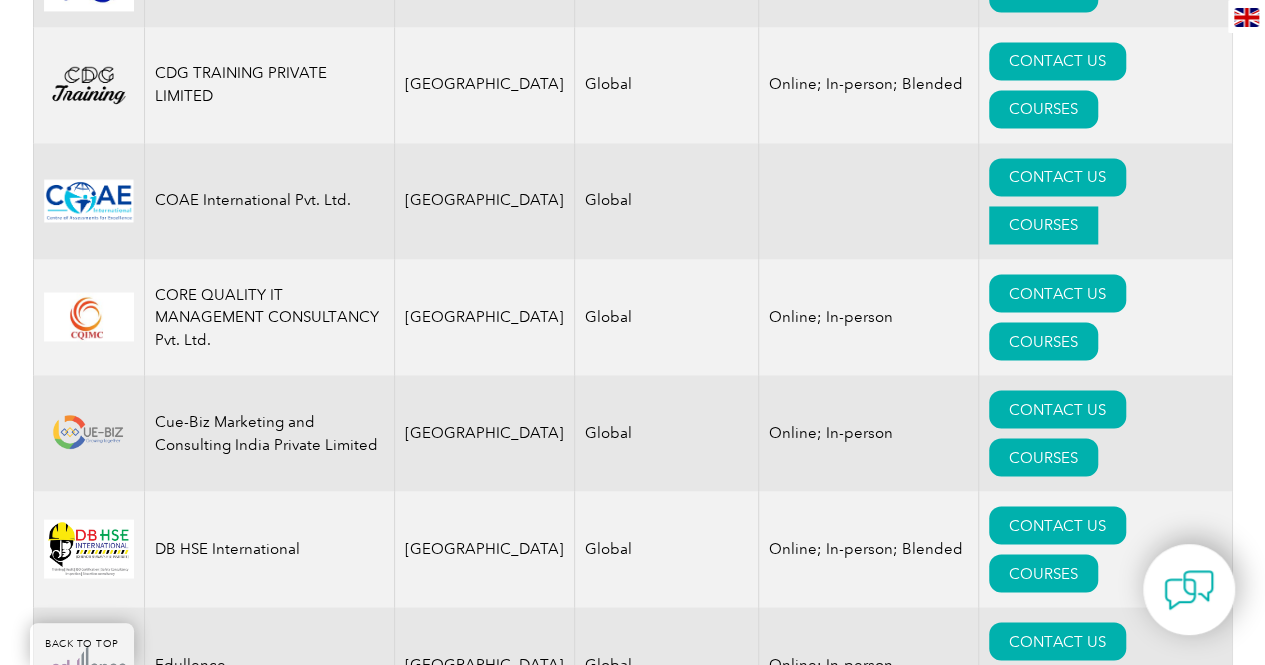 click on "COURSES" at bounding box center (1043, 225) 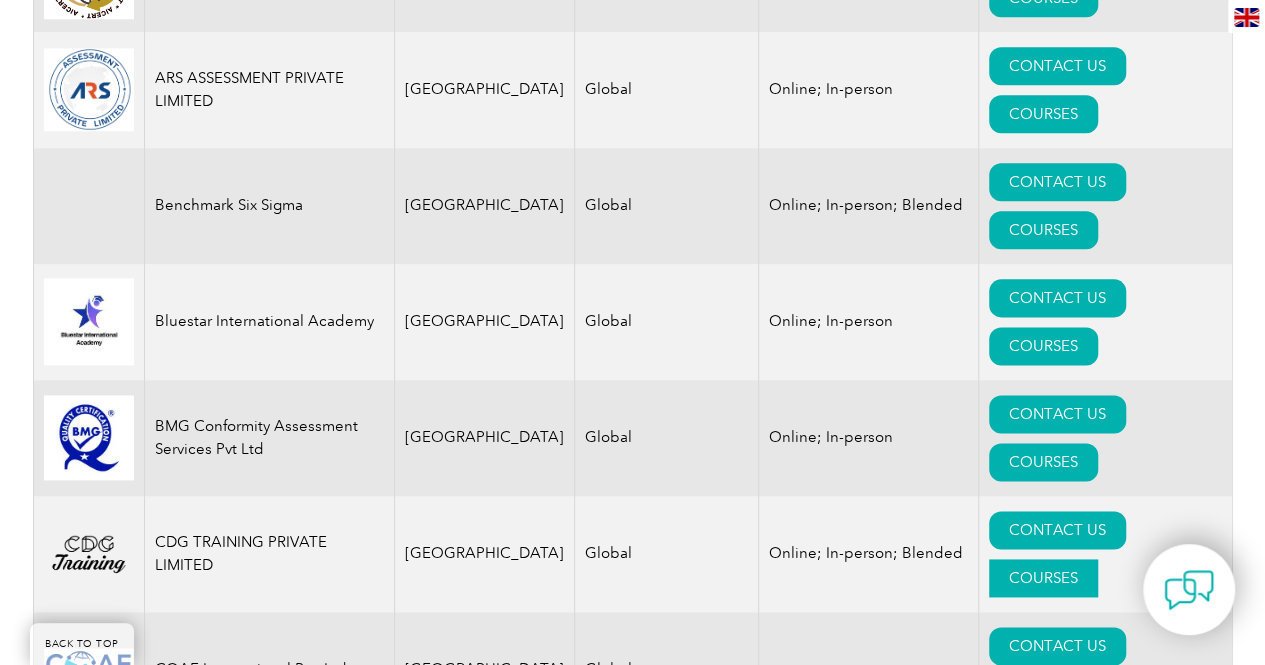 scroll, scrollTop: 1100, scrollLeft: 0, axis: vertical 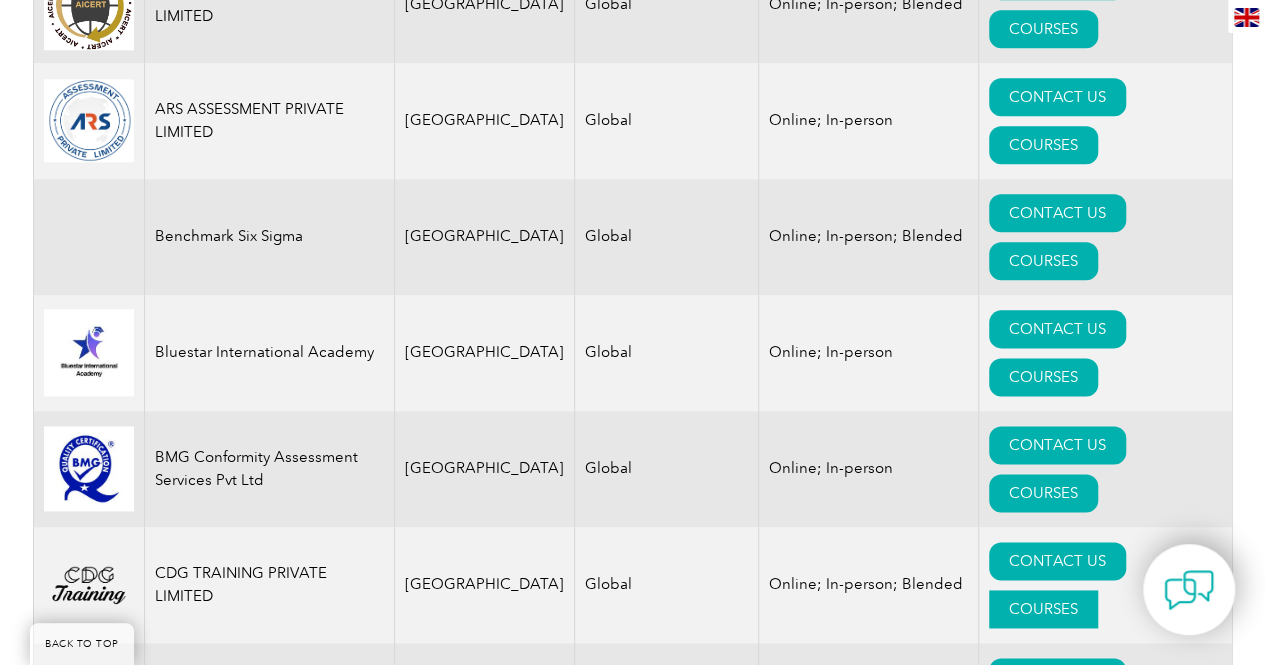 click on "COURSES" at bounding box center (1043, 609) 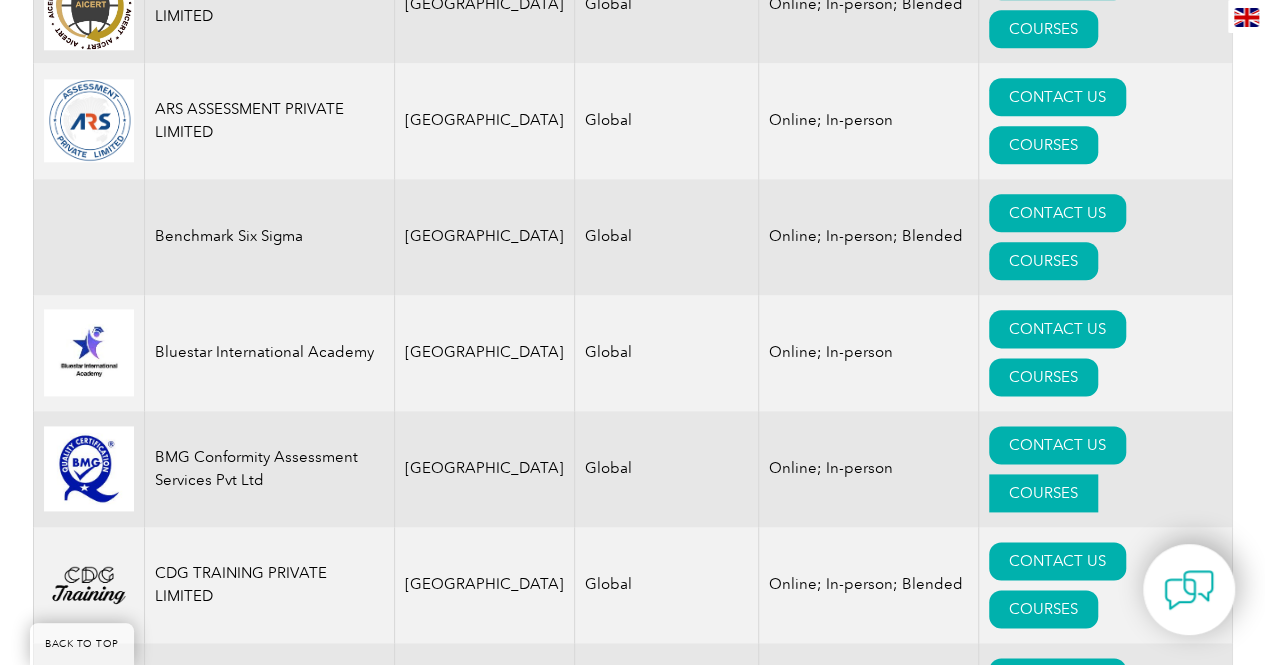 click on "COURSES" at bounding box center (1043, 493) 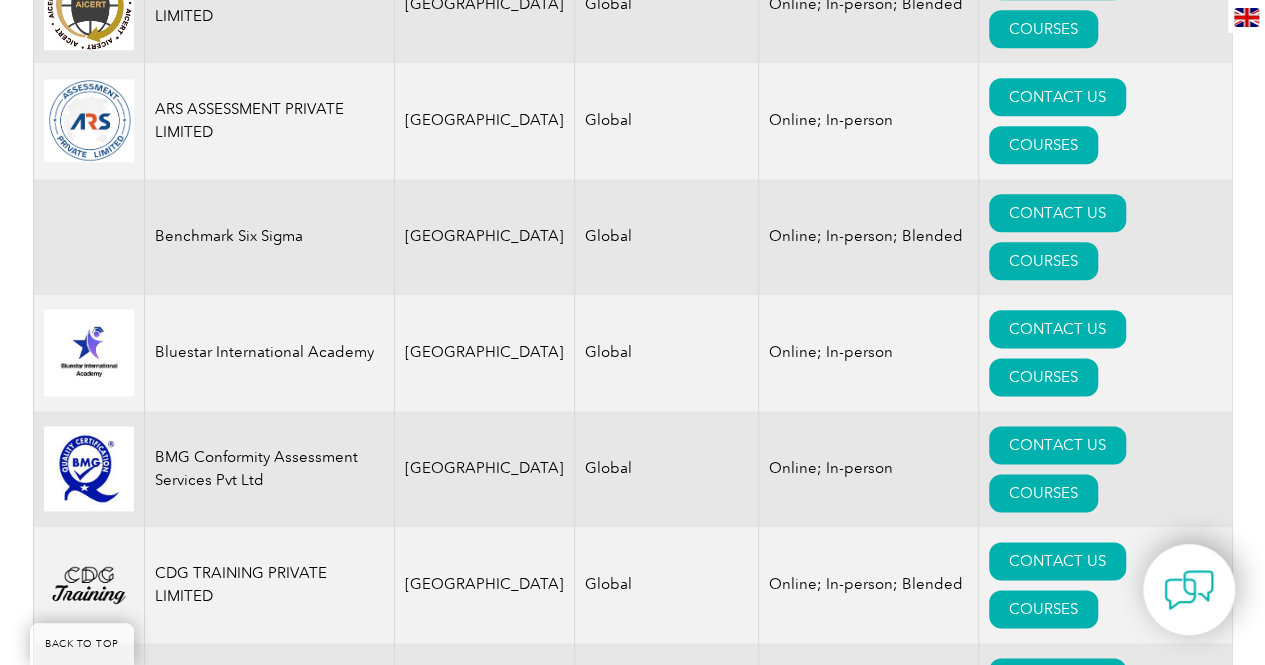 click on "CONTACT US   COURSES" at bounding box center [1105, 353] 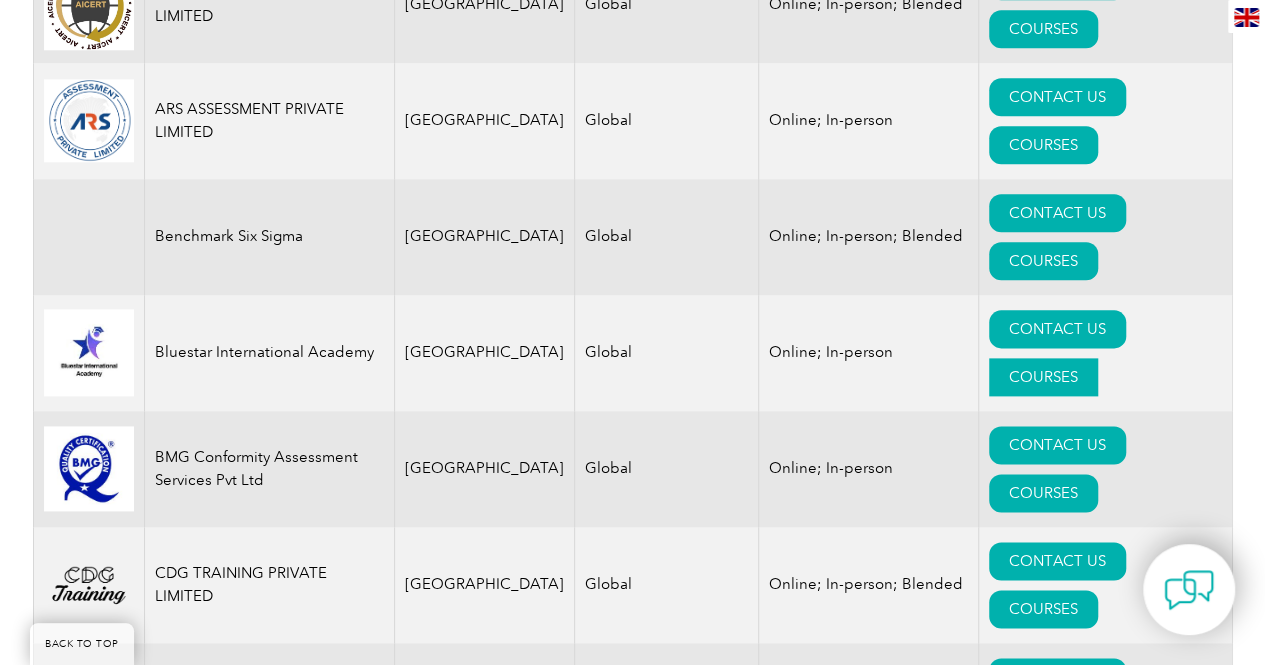 click on "COURSES" at bounding box center (1043, 377) 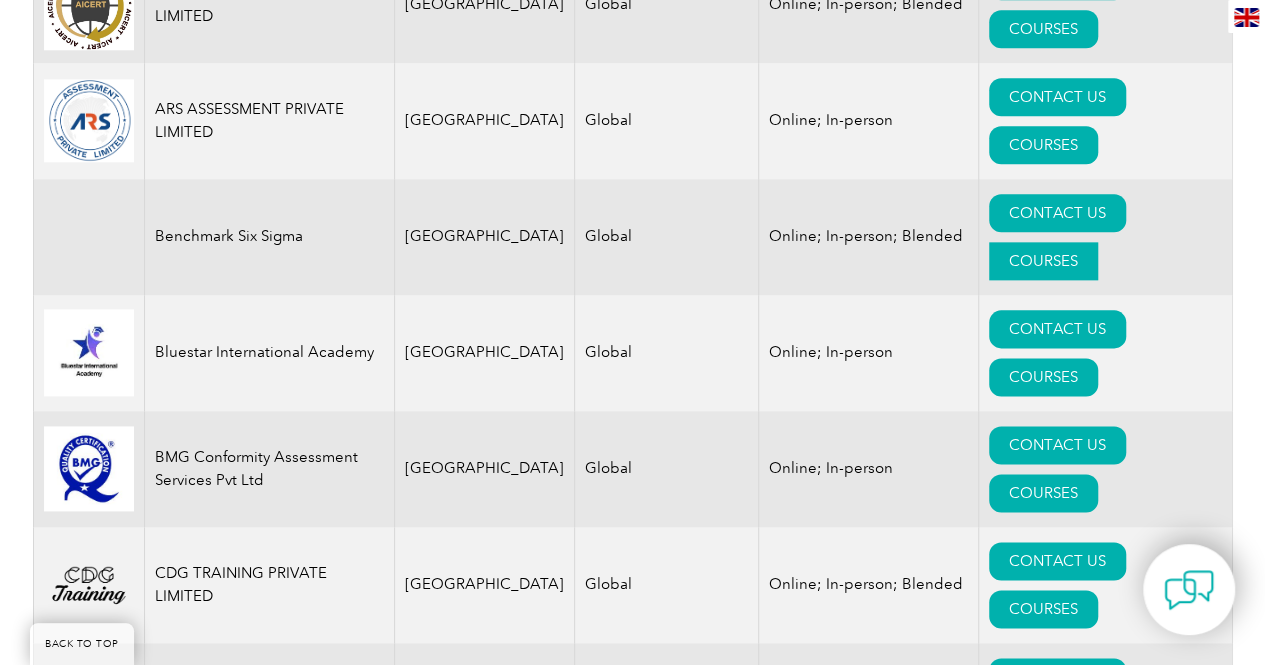 click on "COURSES" at bounding box center [1043, 261] 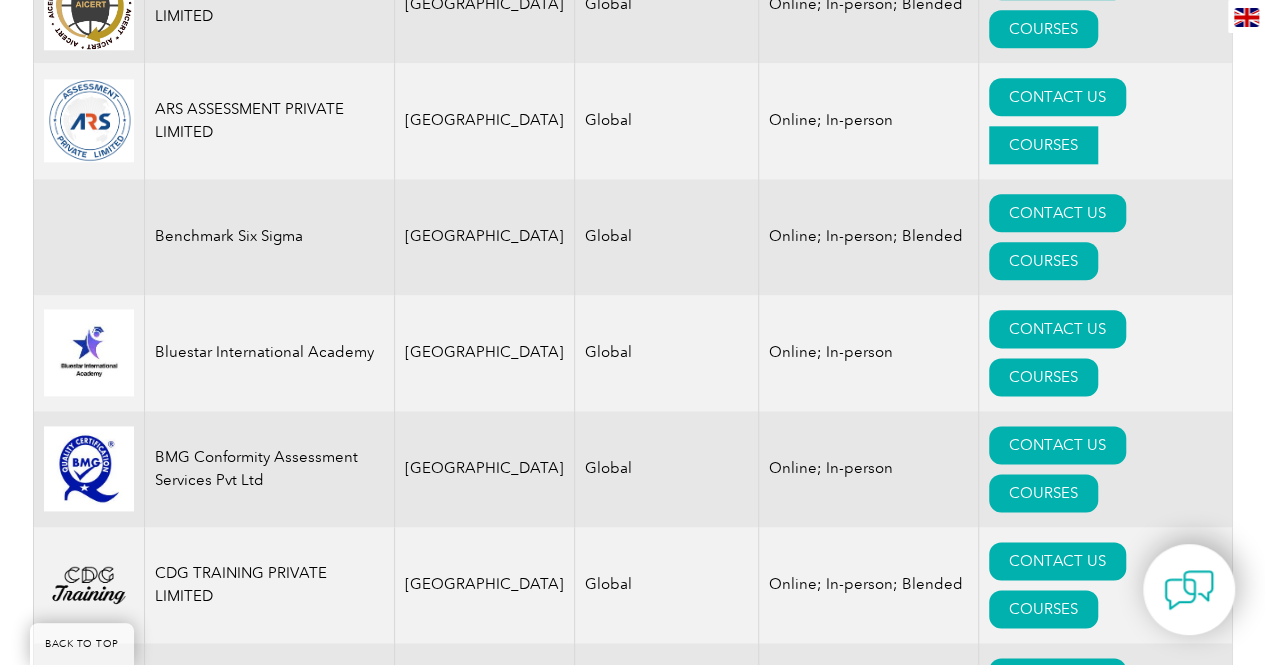 click on "COURSES" at bounding box center (1043, 145) 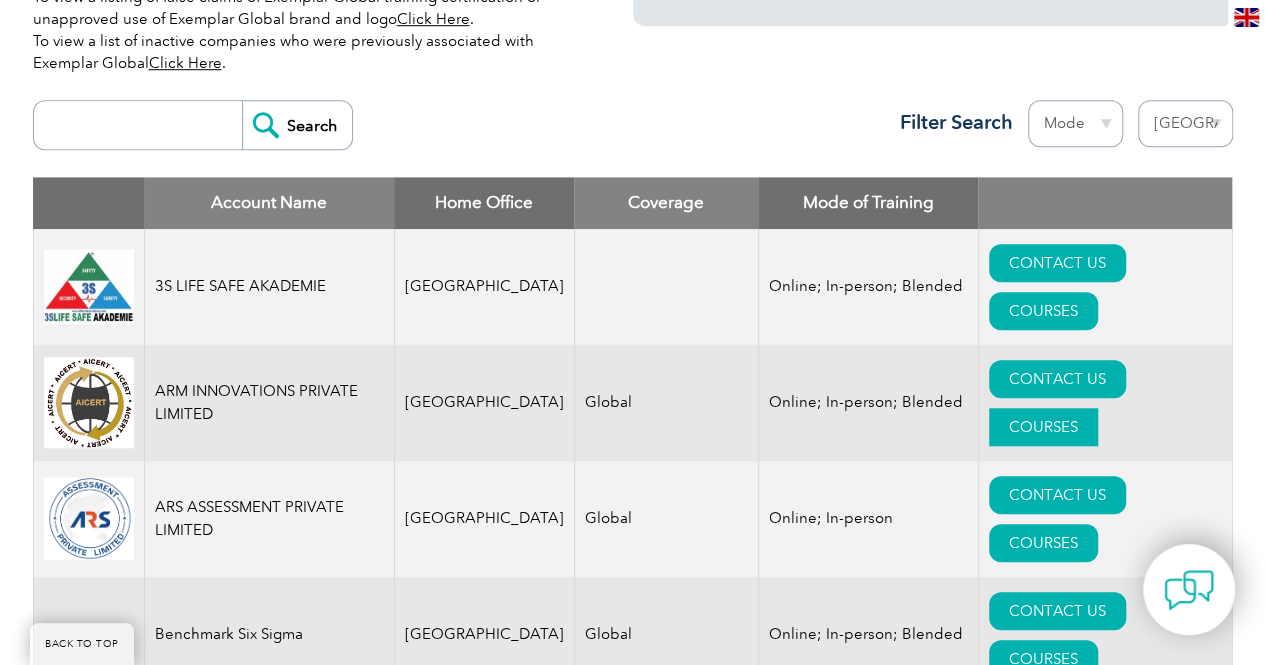 scroll, scrollTop: 700, scrollLeft: 0, axis: vertical 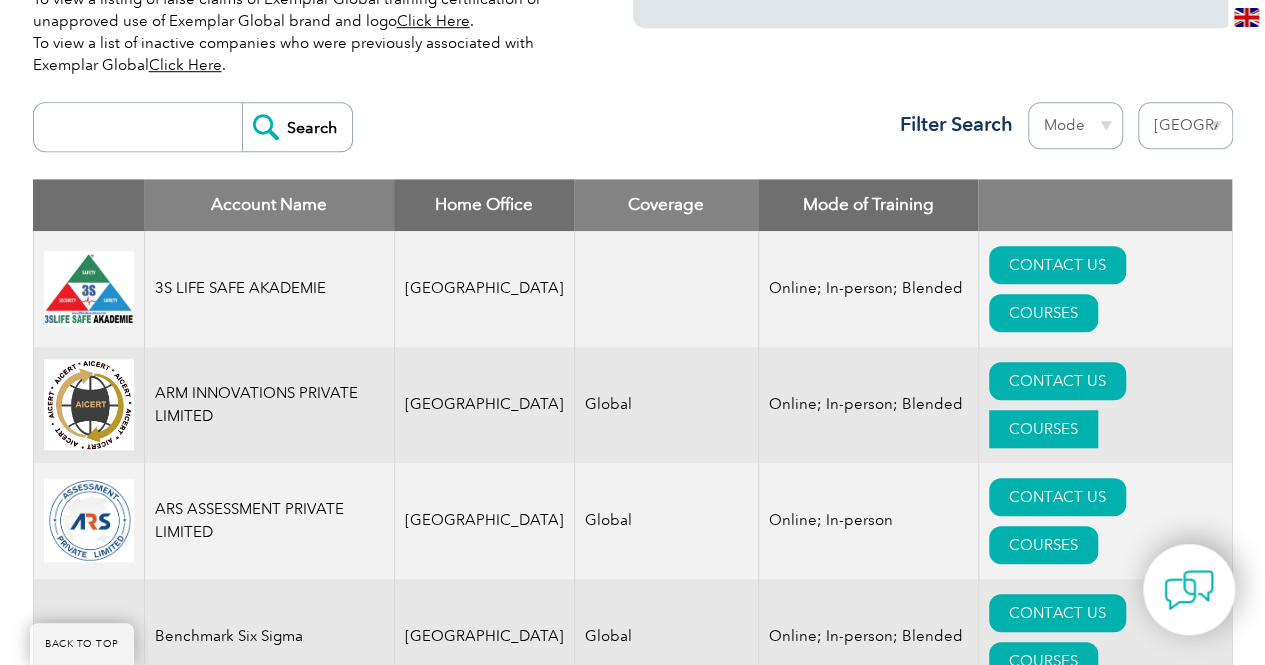 click on "COURSES" at bounding box center [1043, 429] 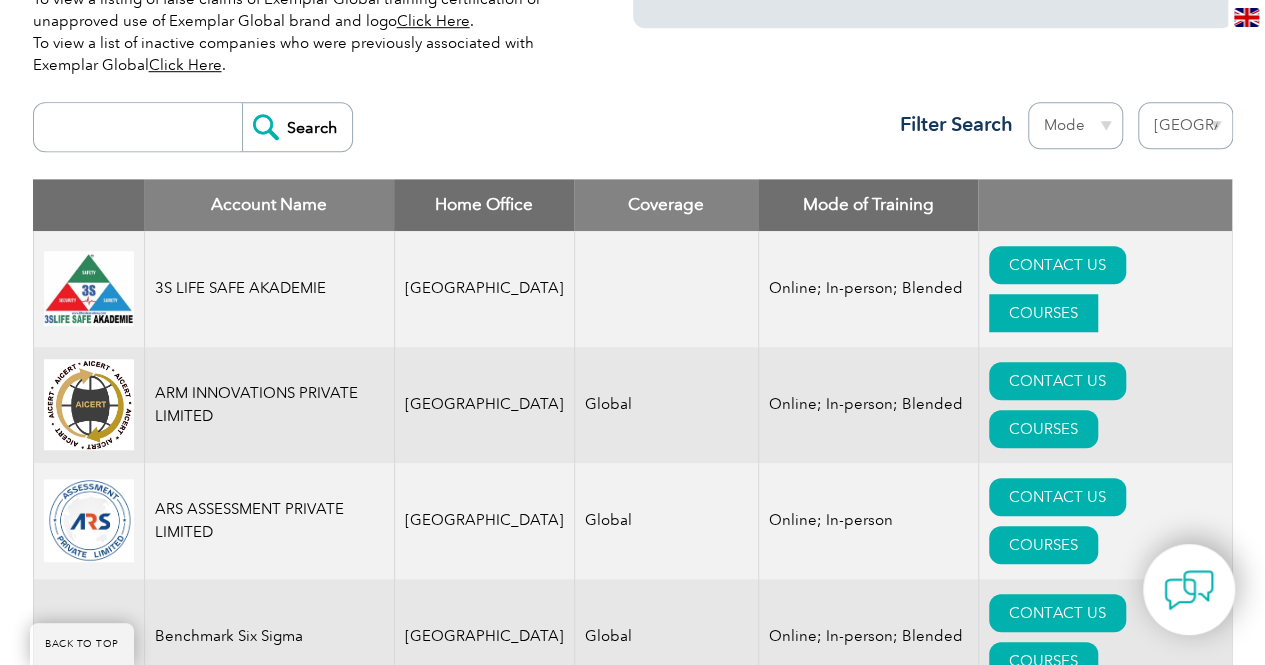 click on "COURSES" at bounding box center (1043, 313) 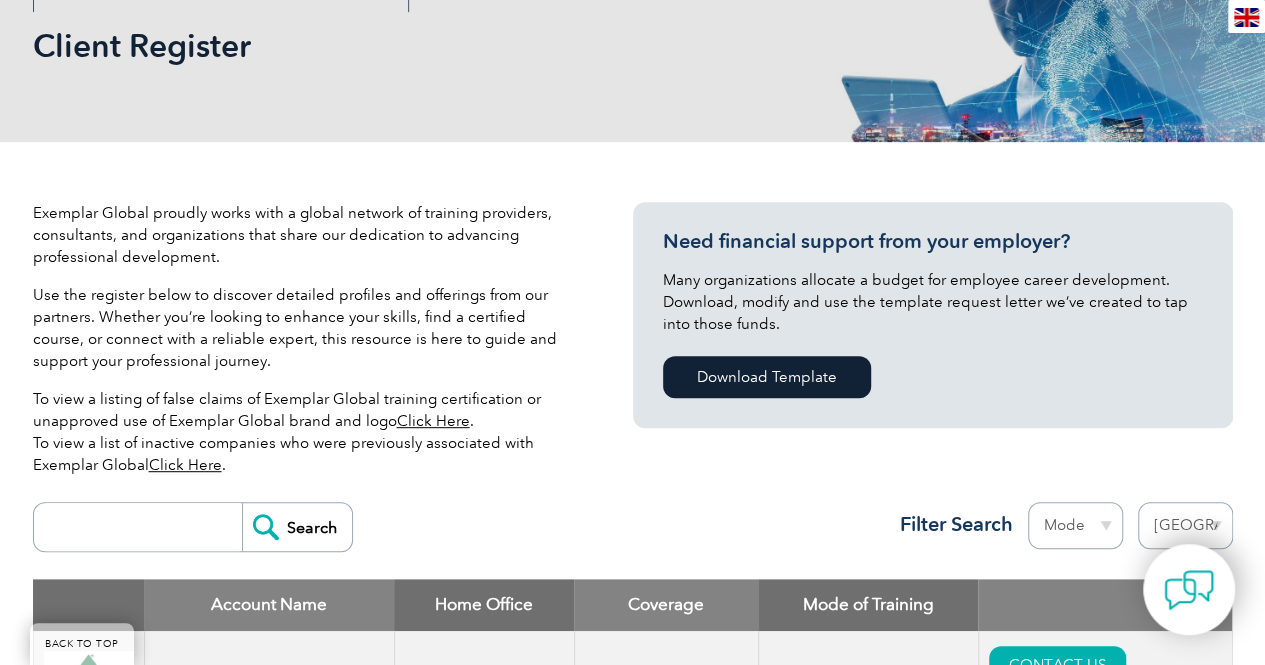 scroll, scrollTop: 0, scrollLeft: 0, axis: both 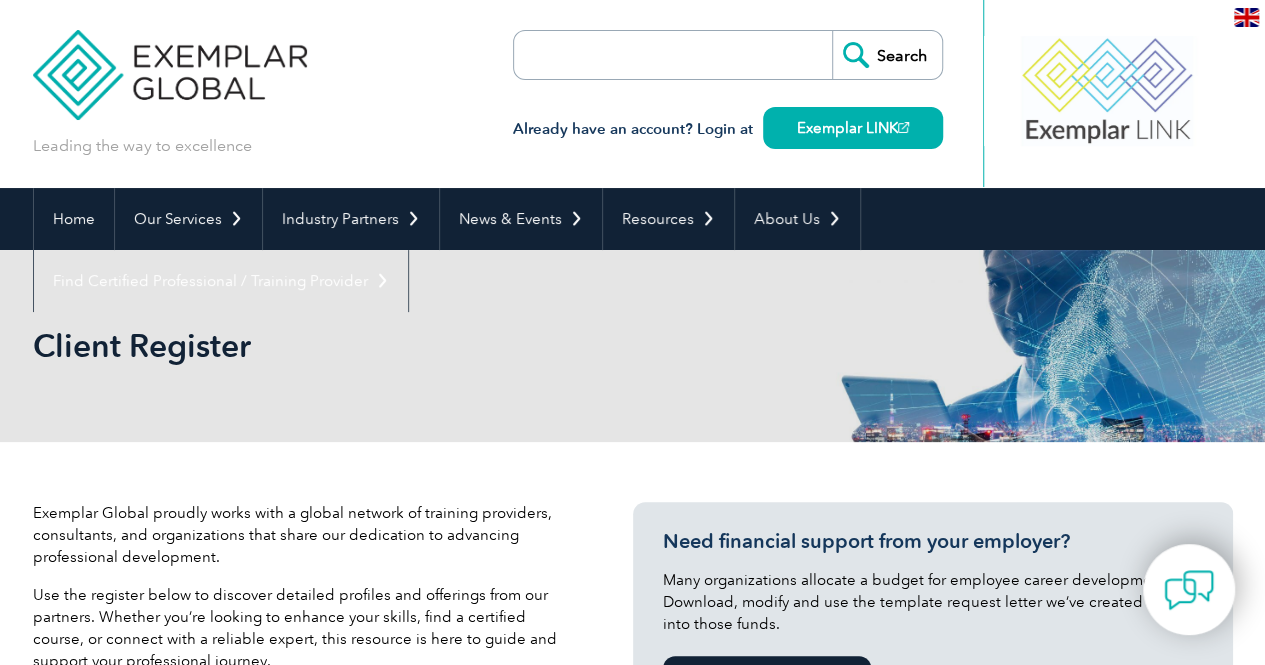 click at bounding box center [629, 55] 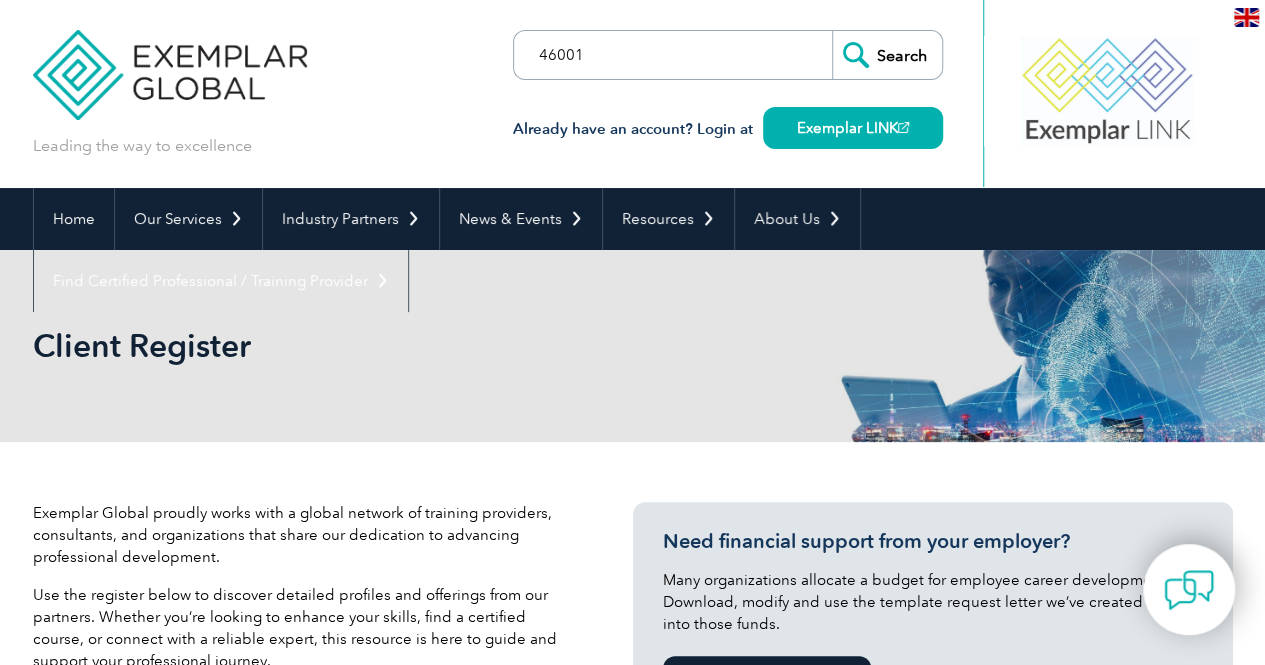 type on "46001" 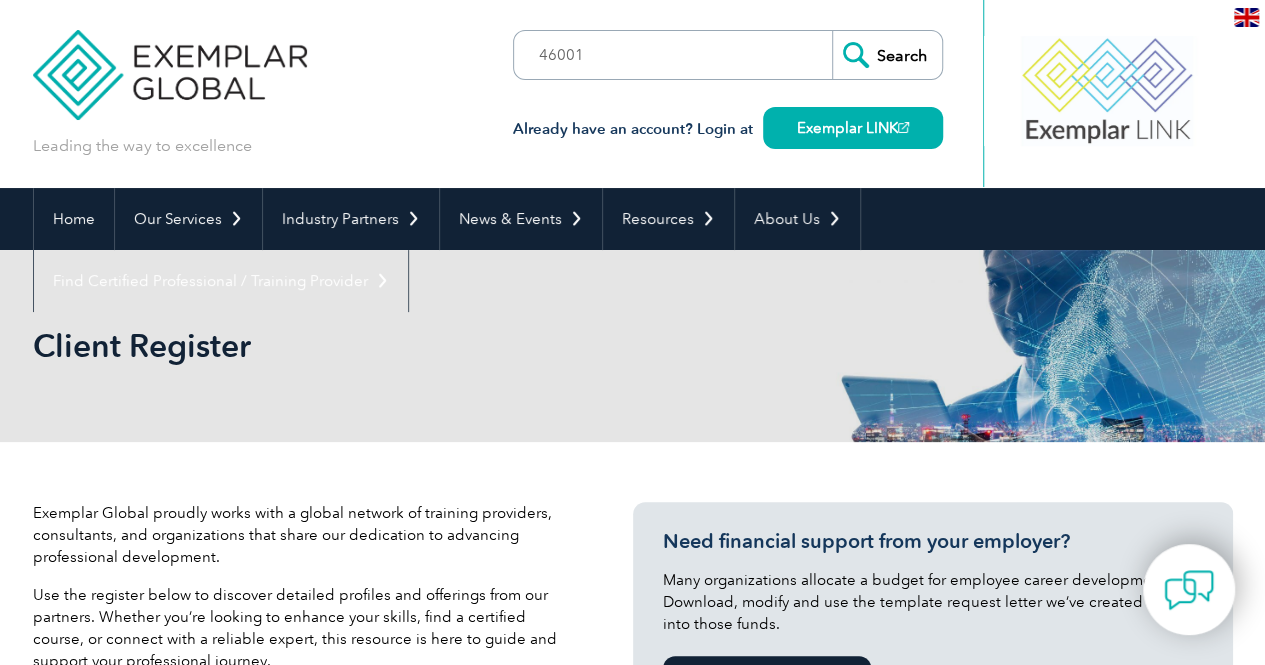 click on "Search" at bounding box center [887, 55] 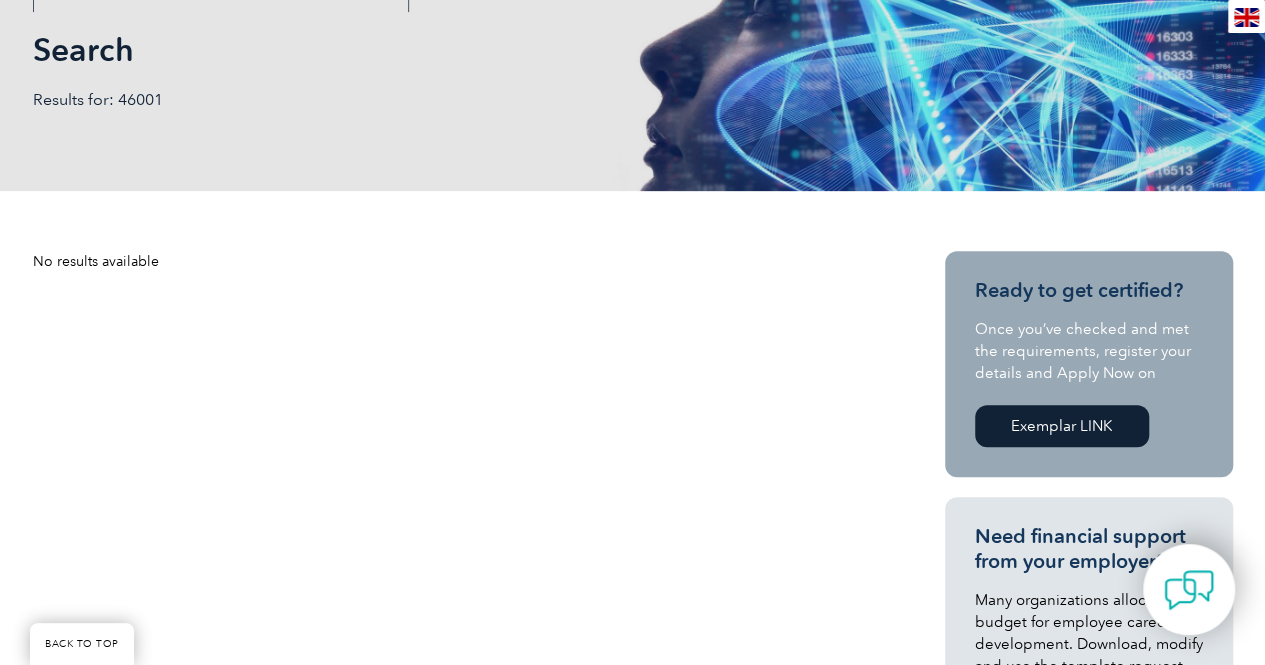 scroll, scrollTop: 0, scrollLeft: 0, axis: both 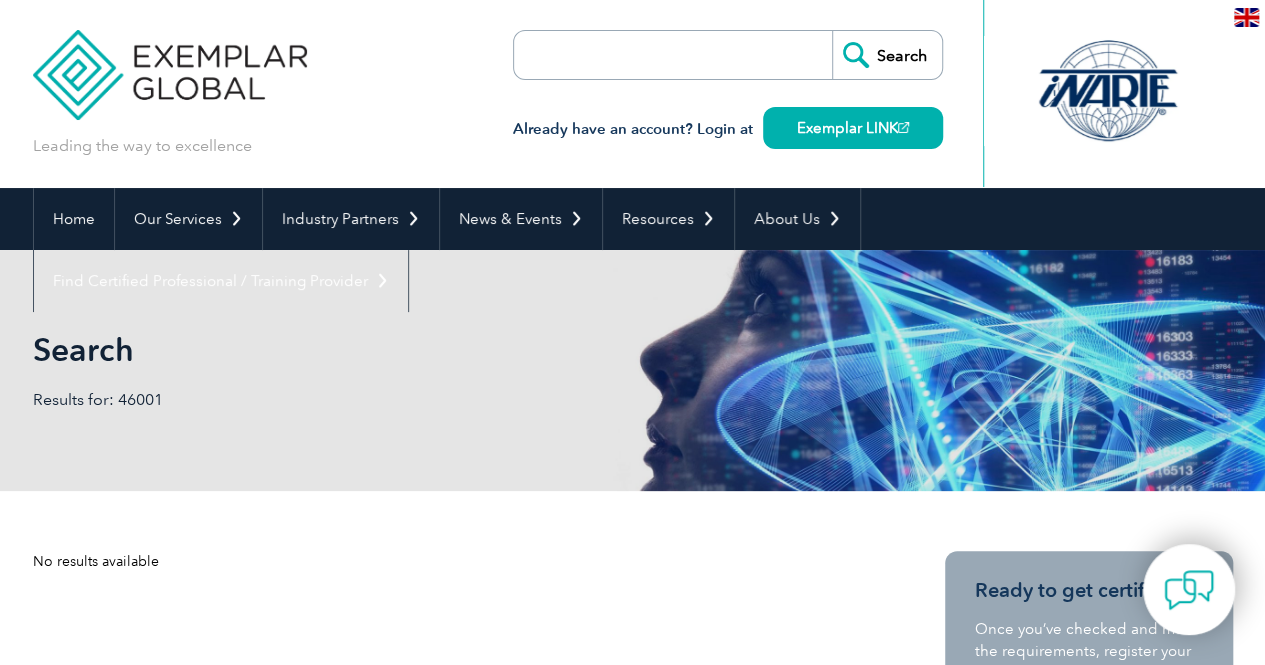click at bounding box center (629, 55) 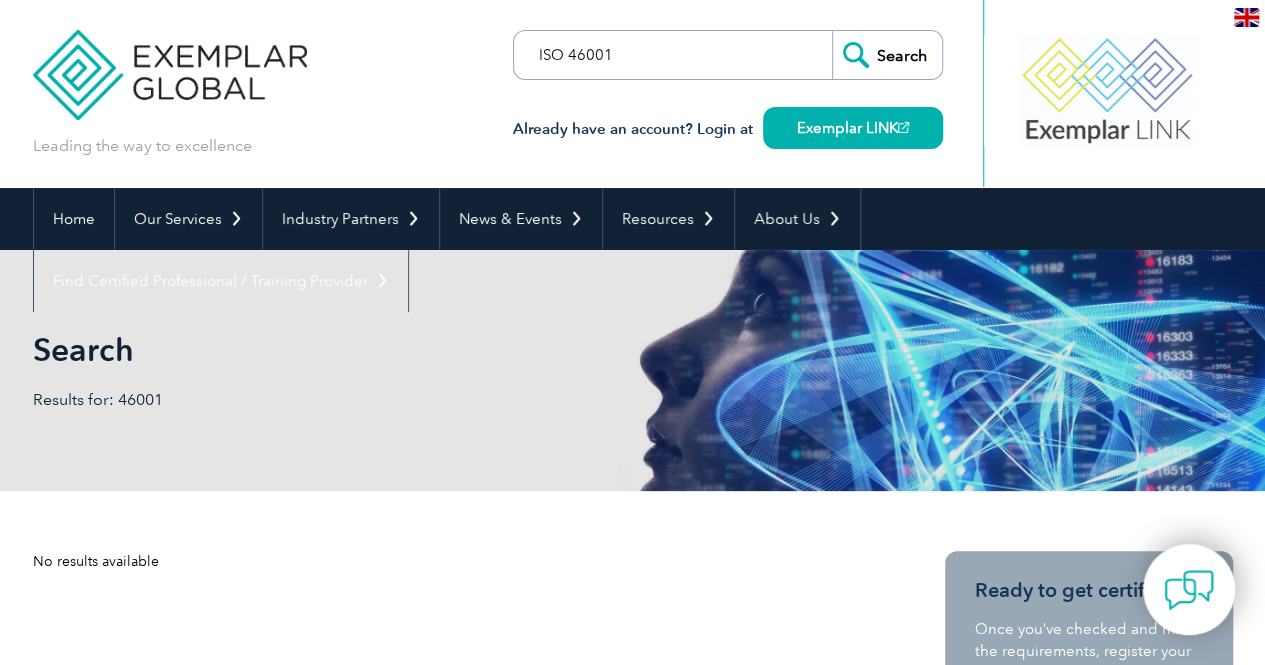 type on "ISO 46001" 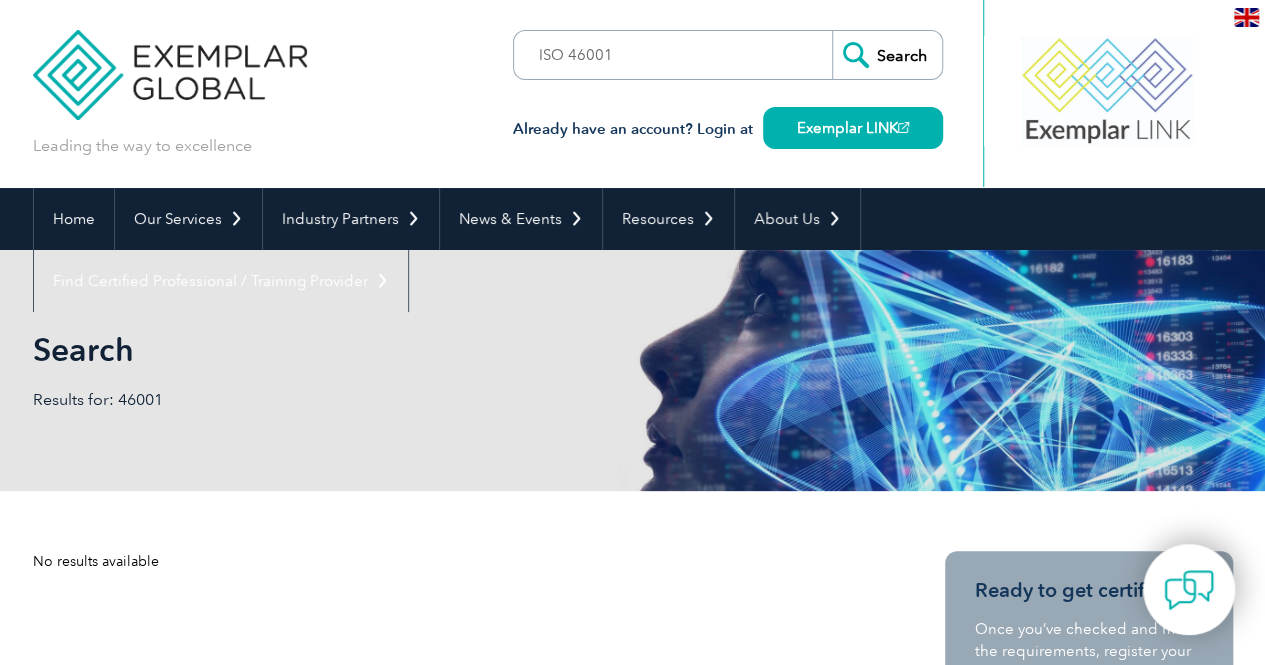 click on "Search" at bounding box center [887, 55] 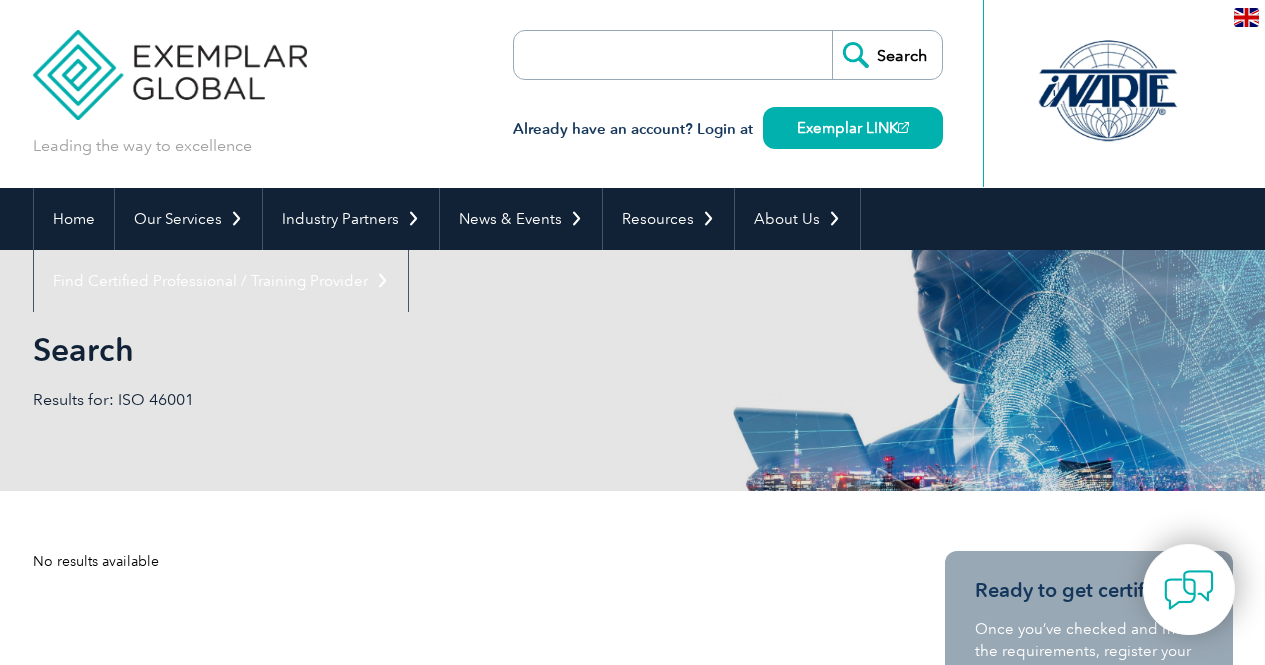 scroll, scrollTop: 0, scrollLeft: 0, axis: both 